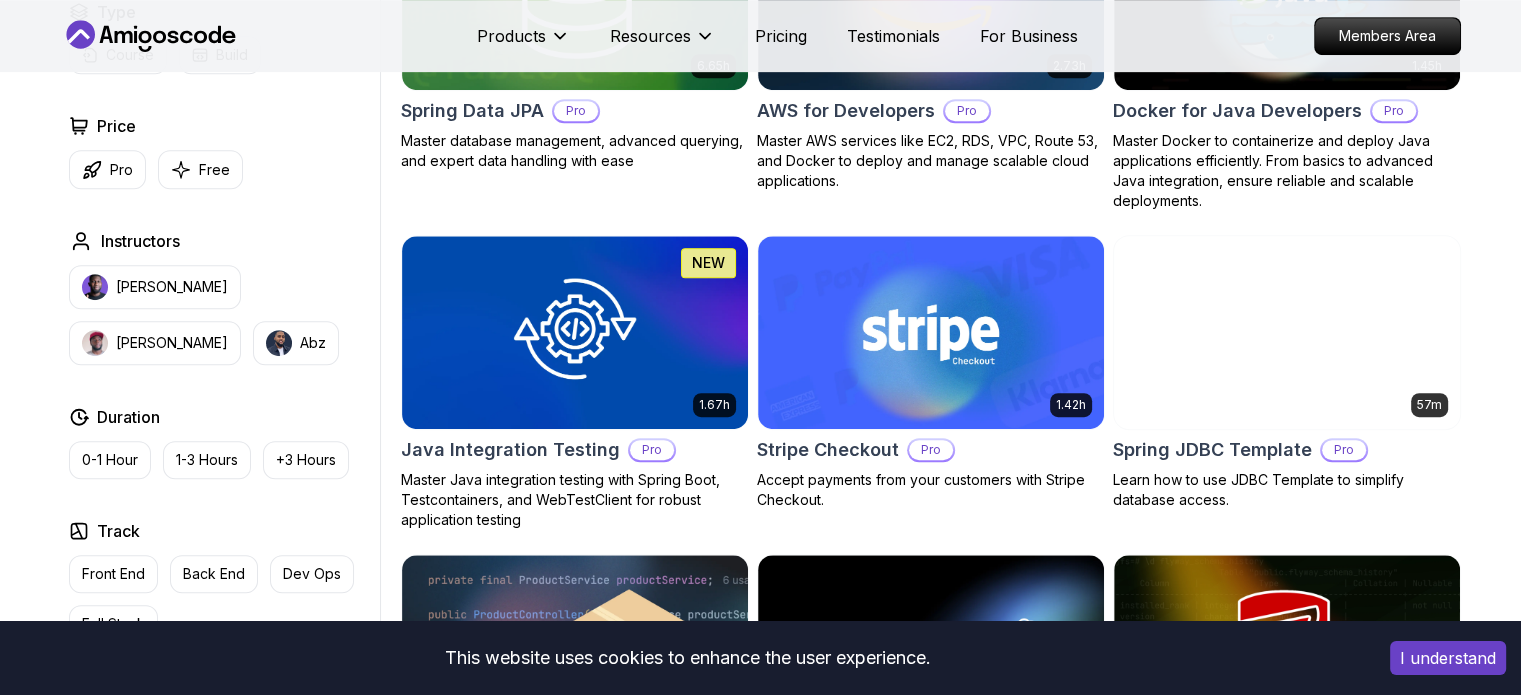 scroll, scrollTop: 1100, scrollLeft: 0, axis: vertical 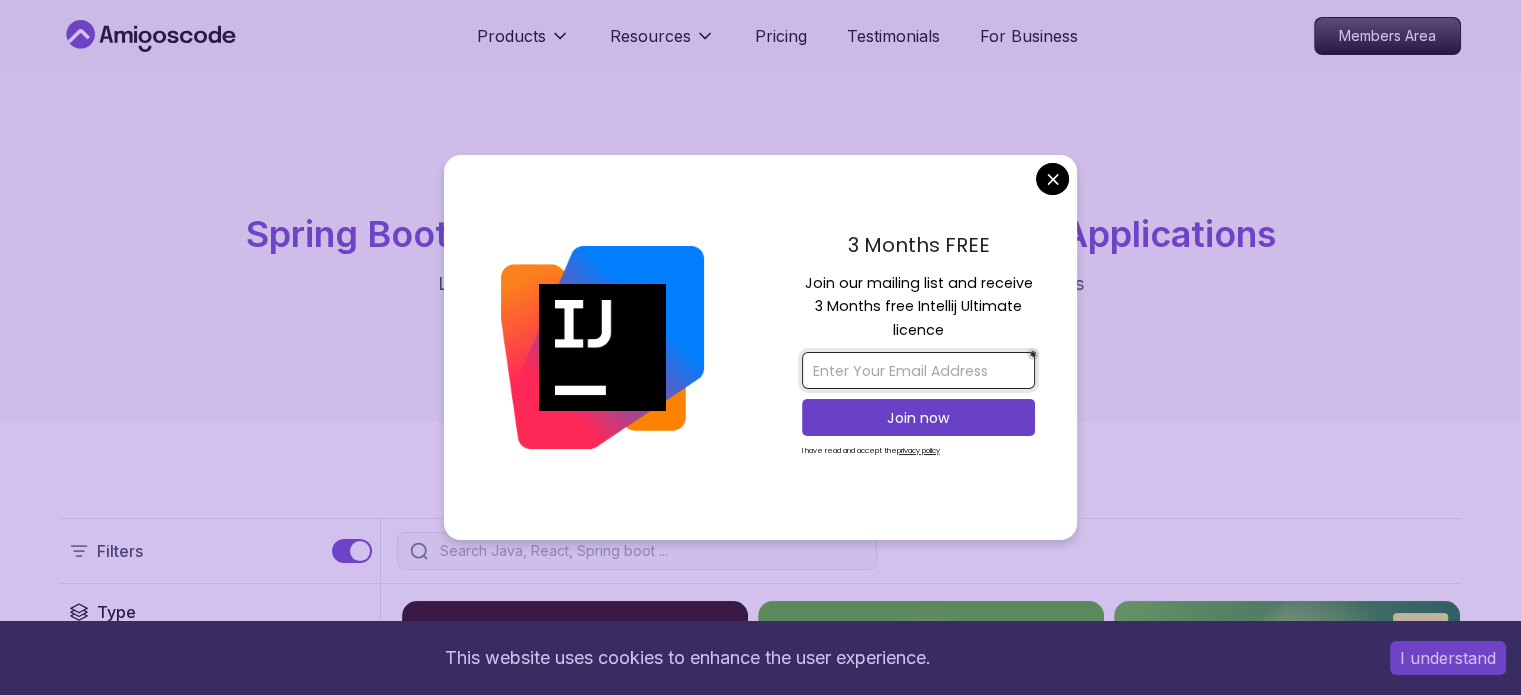 click at bounding box center (918, 370) 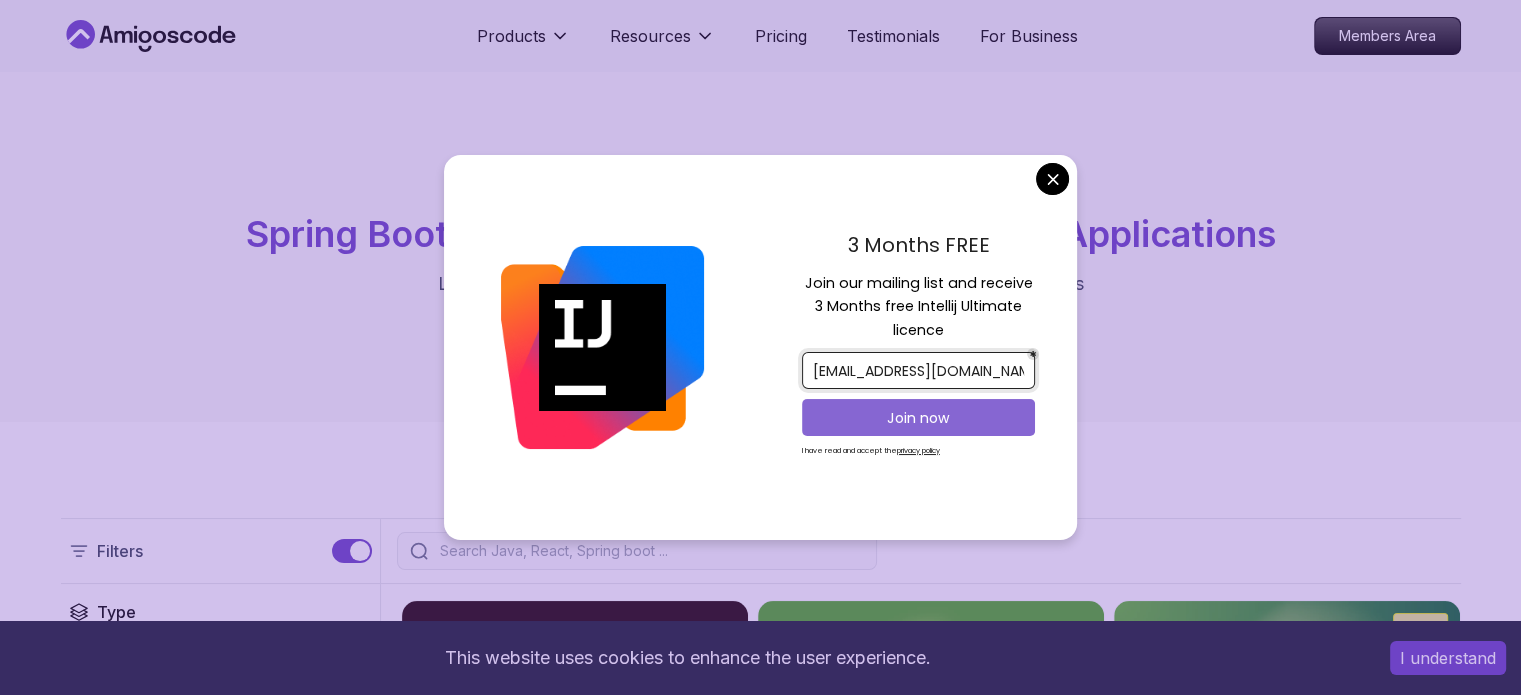 type on "pramcharan@qualogy.com" 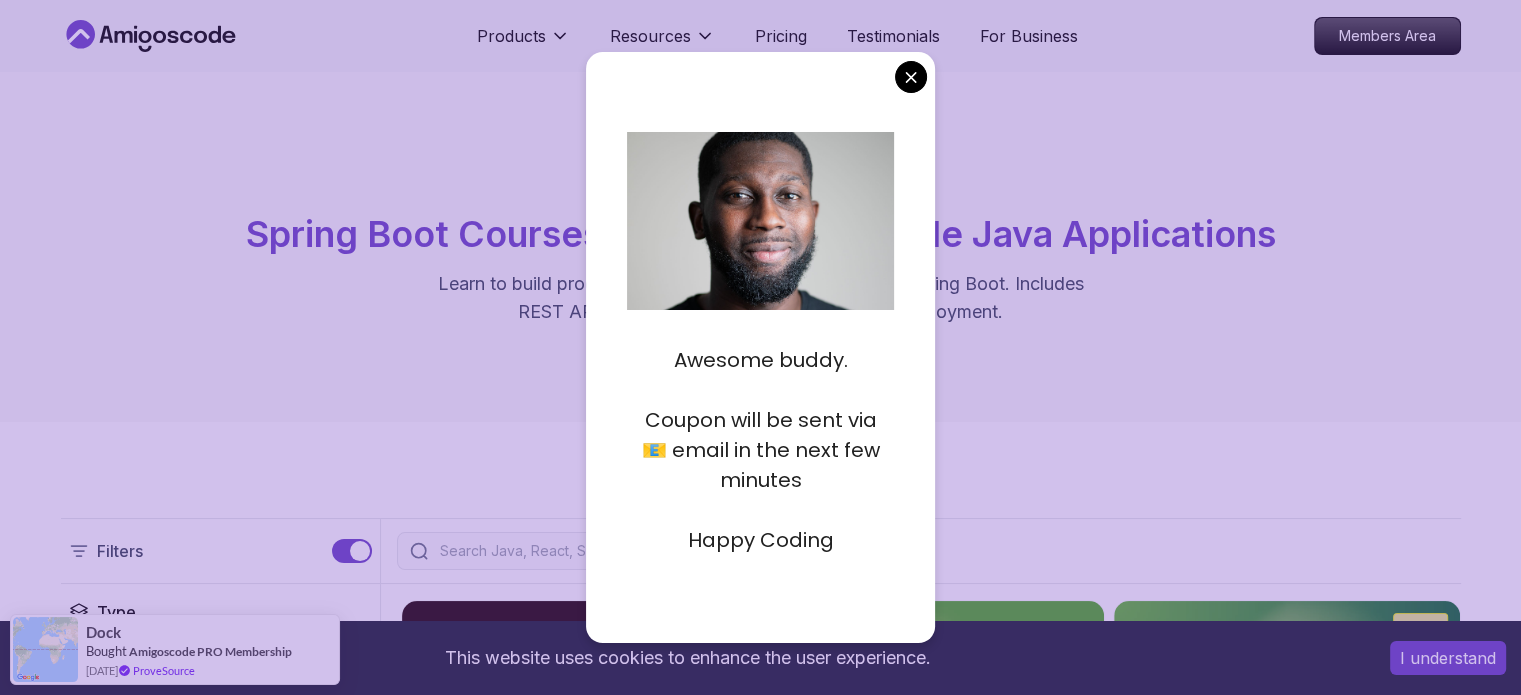 click on "This website uses cookies to enhance the user experience. I understand Products Resources Pricing Testimonials For Business Members Area Products Resources Pricing Testimonials For Business Members Area spring-boot Spring Boot Courses for Building Scalable Java Applications Learn to build production-grade Java applications using Spring Boot. Includes REST APIs, database integration, testing, and deployment. Filters Filters Type Course Build Price Pro Free Instructors Nelson Djalo Richard Abz Duration 0-1 Hour 1-3 Hours +3 Hours Track Front End Back End Dev Ops Full Stack Level Junior Mid-level Senior 5.18h Advanced Spring Boot Pro Dive deep into Spring Boot with our advanced course, designed to take your skills from intermediate to expert level. 3.30h Building APIs with Spring Boot Pro Learn to build robust, scalable APIs with Spring Boot, mastering REST principles, JSON handling, and embedded server configuration. 1.67h NEW Spring Boot for Beginners 6.65h NEW Spring Data JPA Pro 2.73h JUST RELEASED Pro 1.45h" at bounding box center [760, 1633] 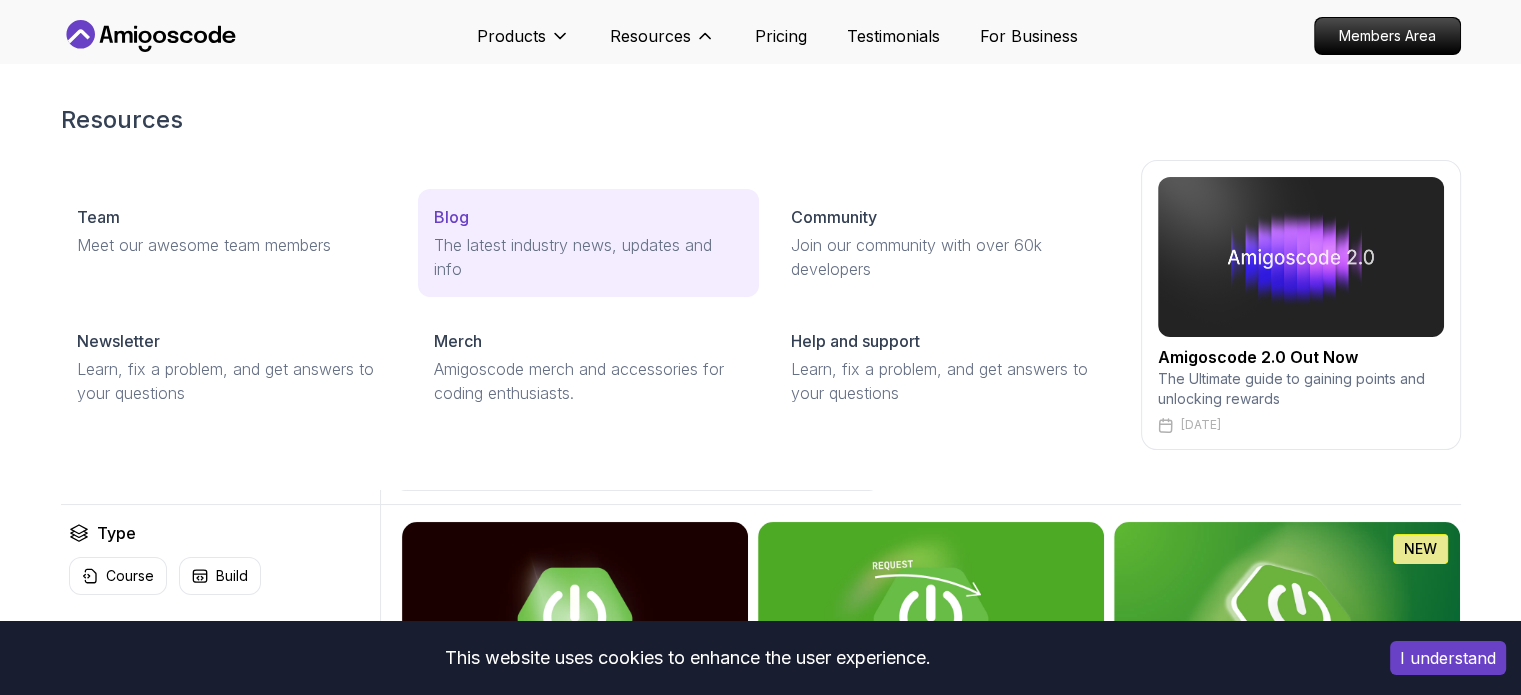 scroll, scrollTop: 200, scrollLeft: 0, axis: vertical 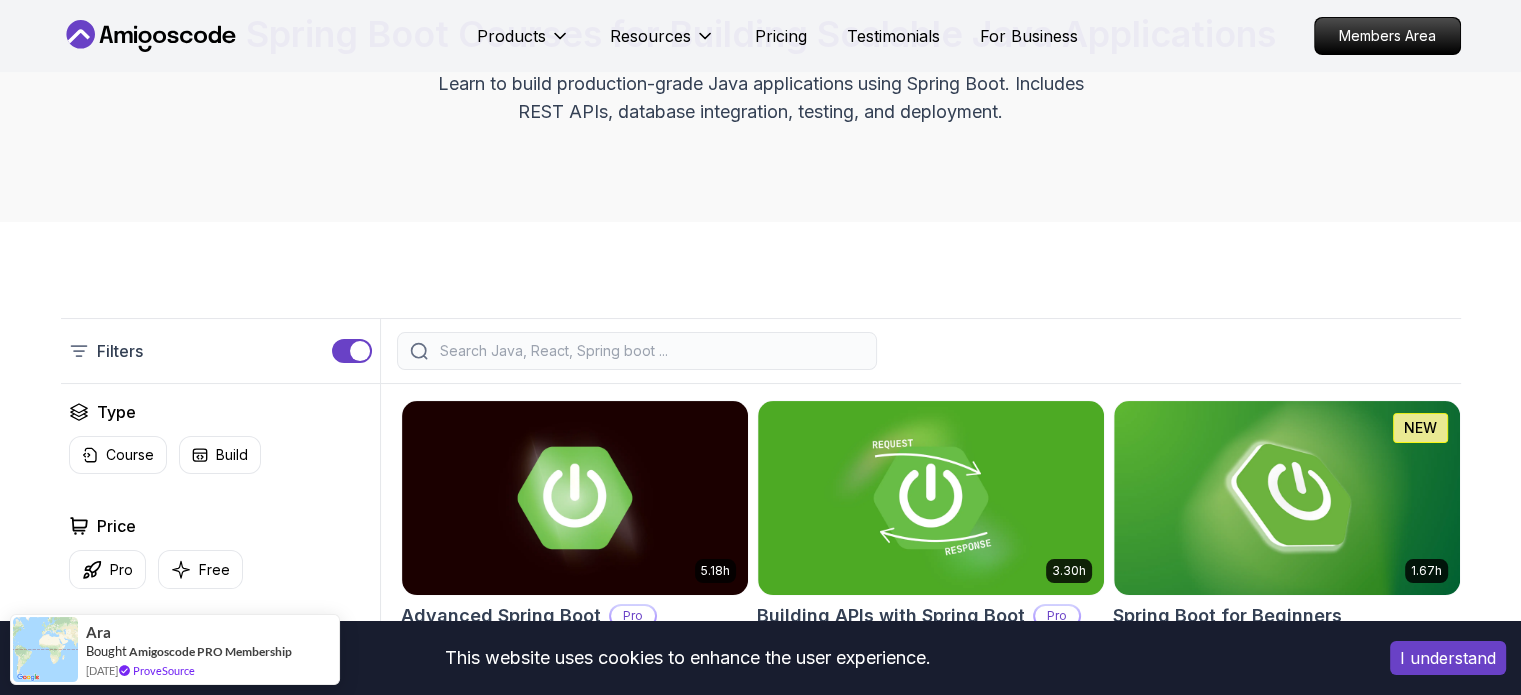 click on "I understand" at bounding box center [1448, 658] 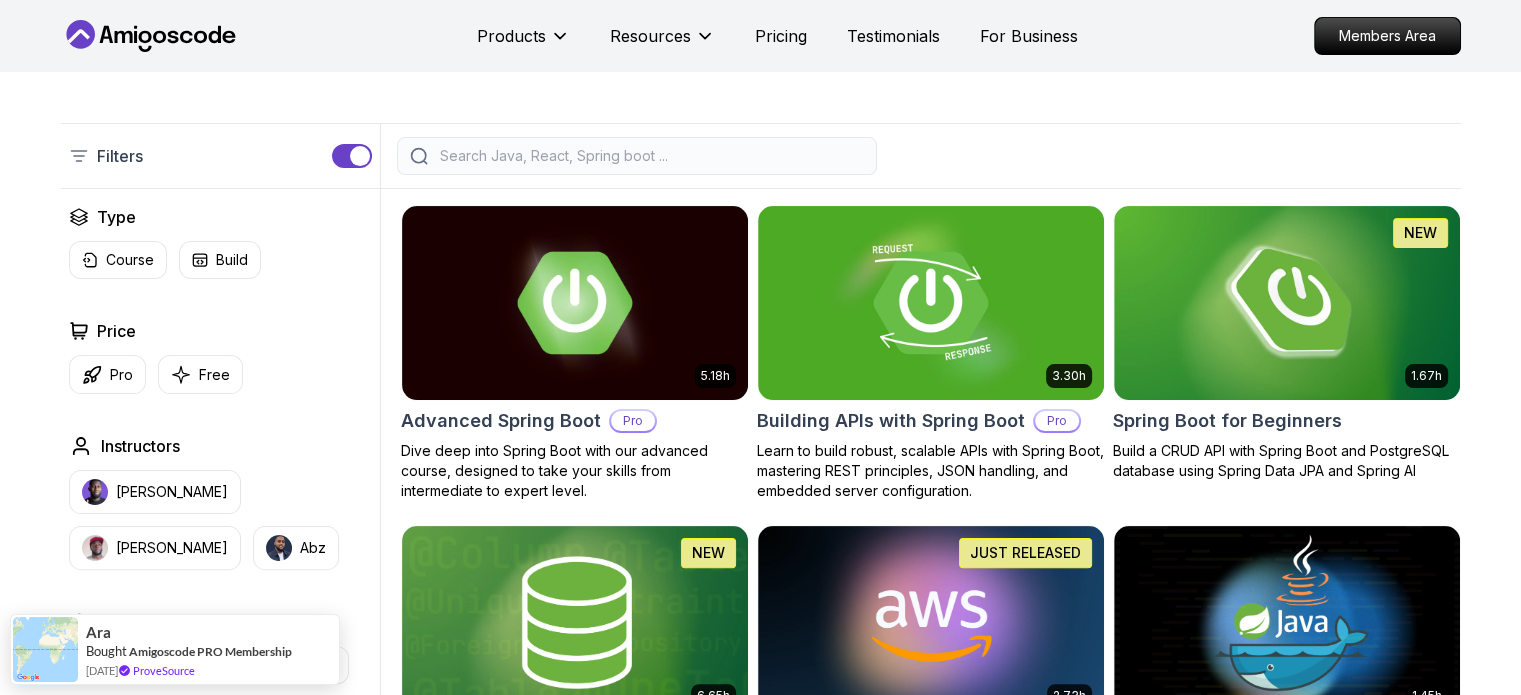scroll, scrollTop: 400, scrollLeft: 0, axis: vertical 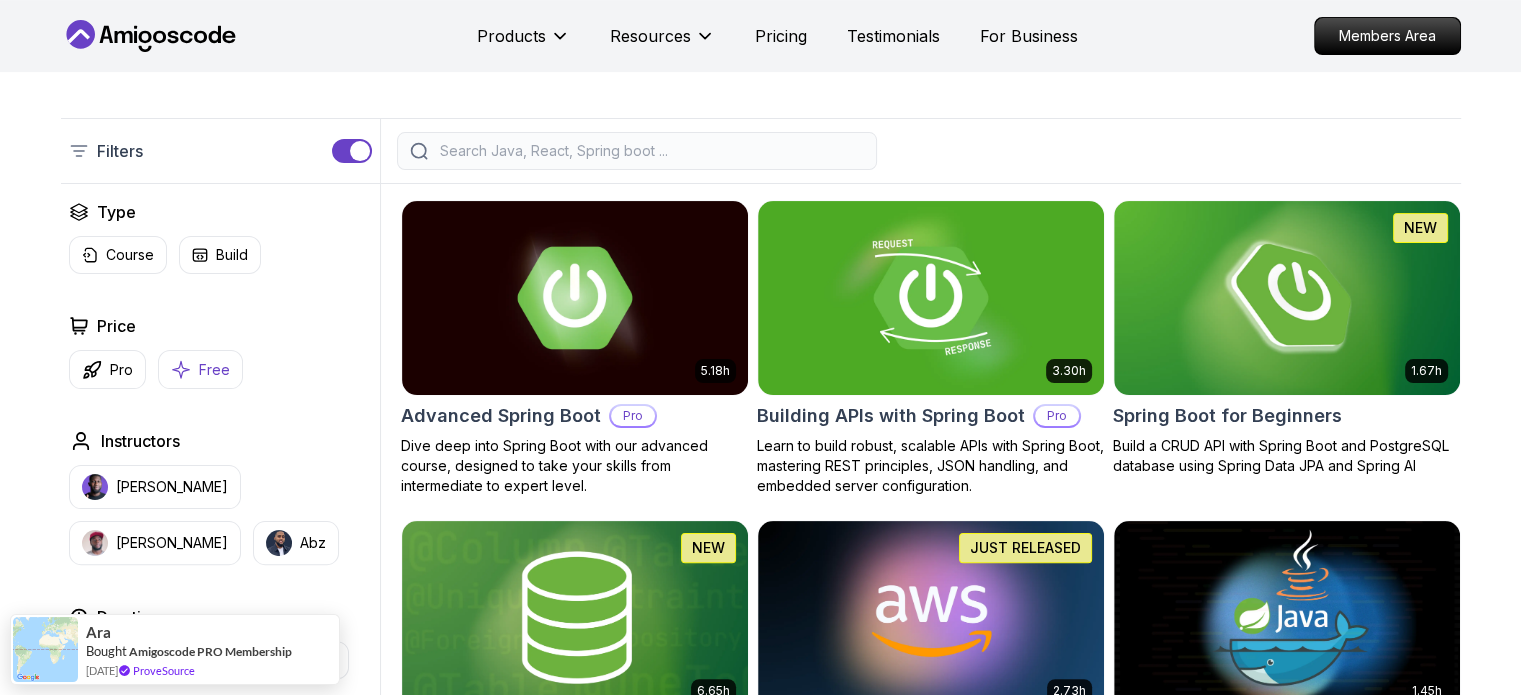 click on "Free" at bounding box center (200, 369) 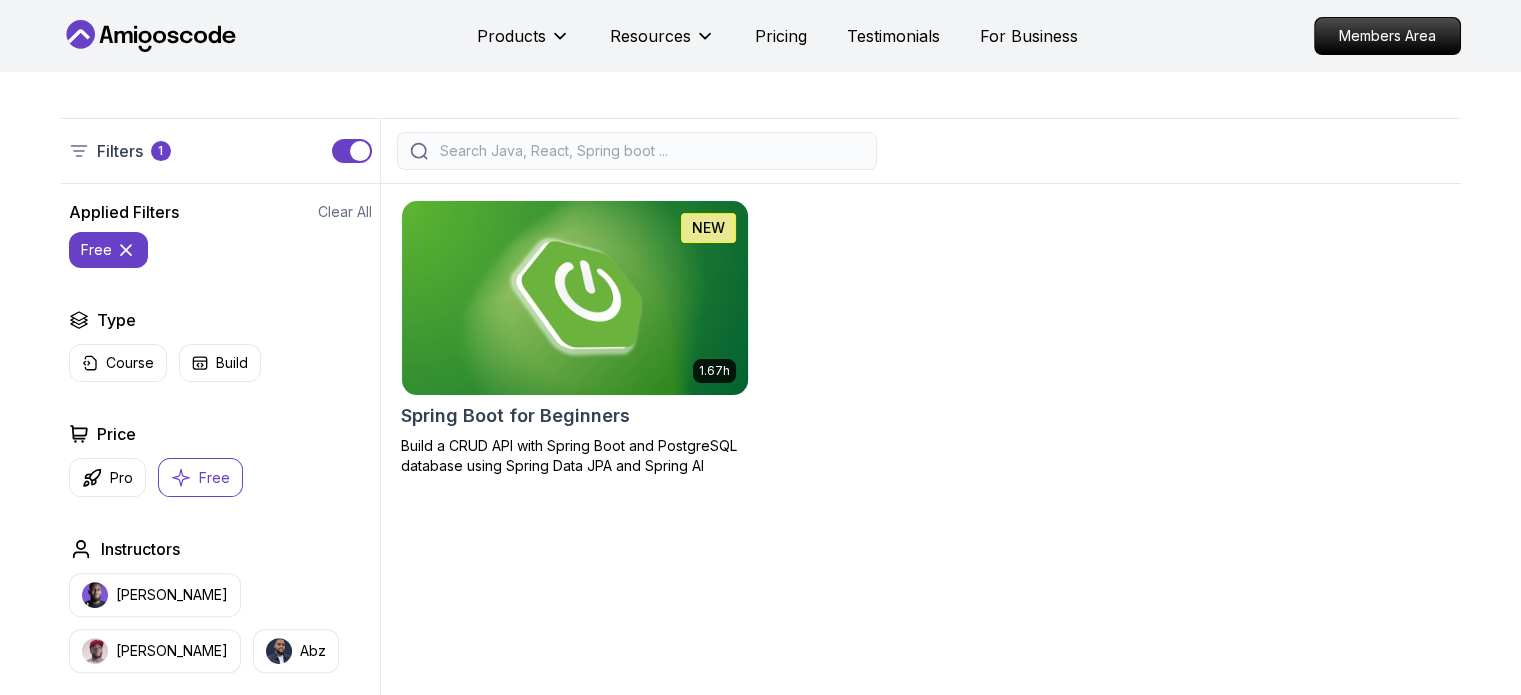 click at bounding box center (574, 297) 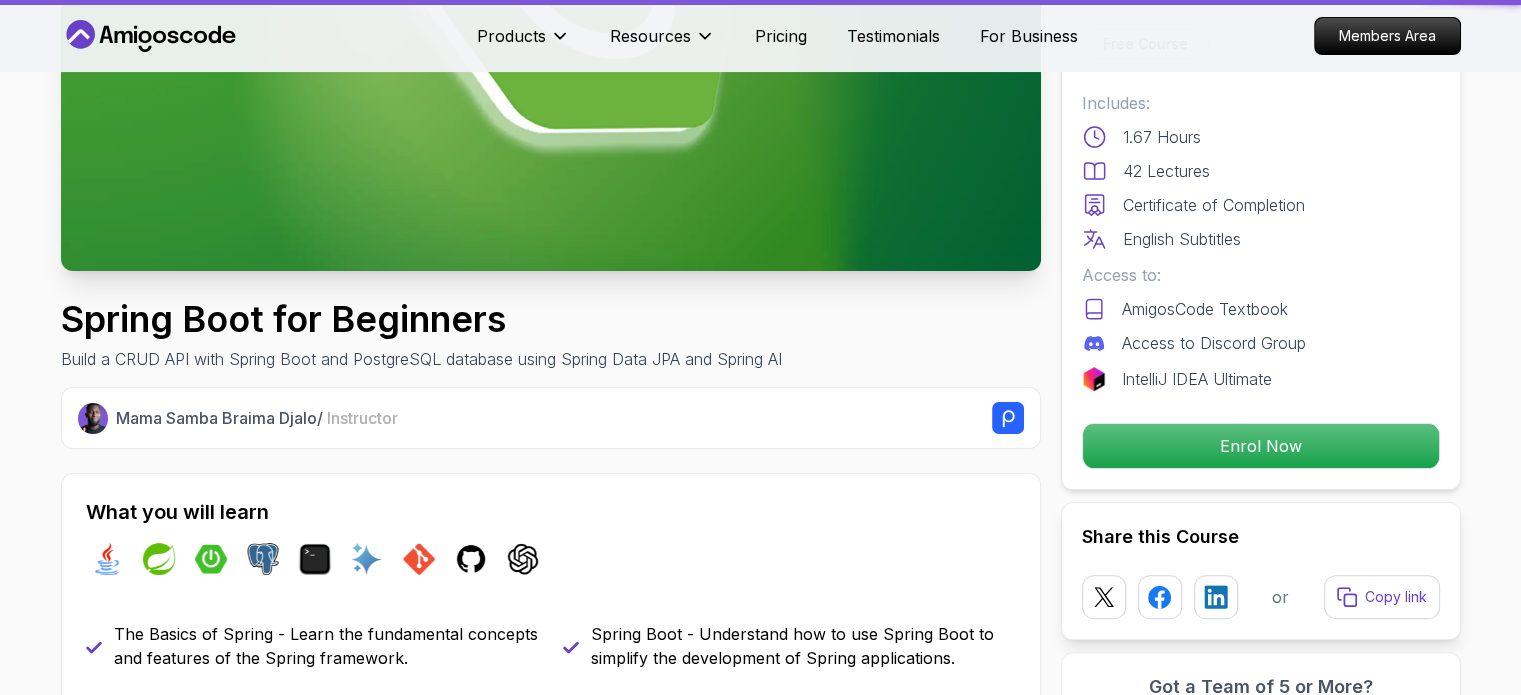 scroll, scrollTop: 0, scrollLeft: 0, axis: both 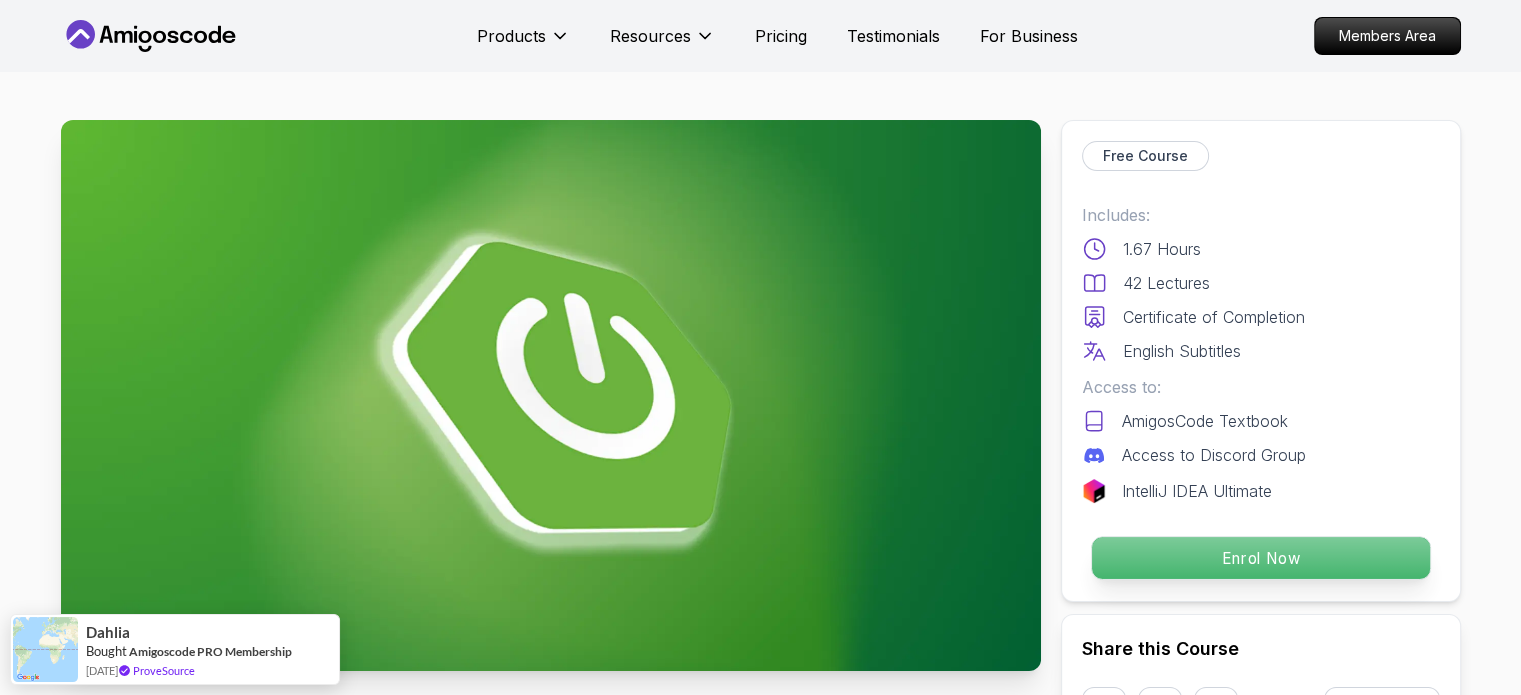click on "Enrol Now" at bounding box center (1260, 558) 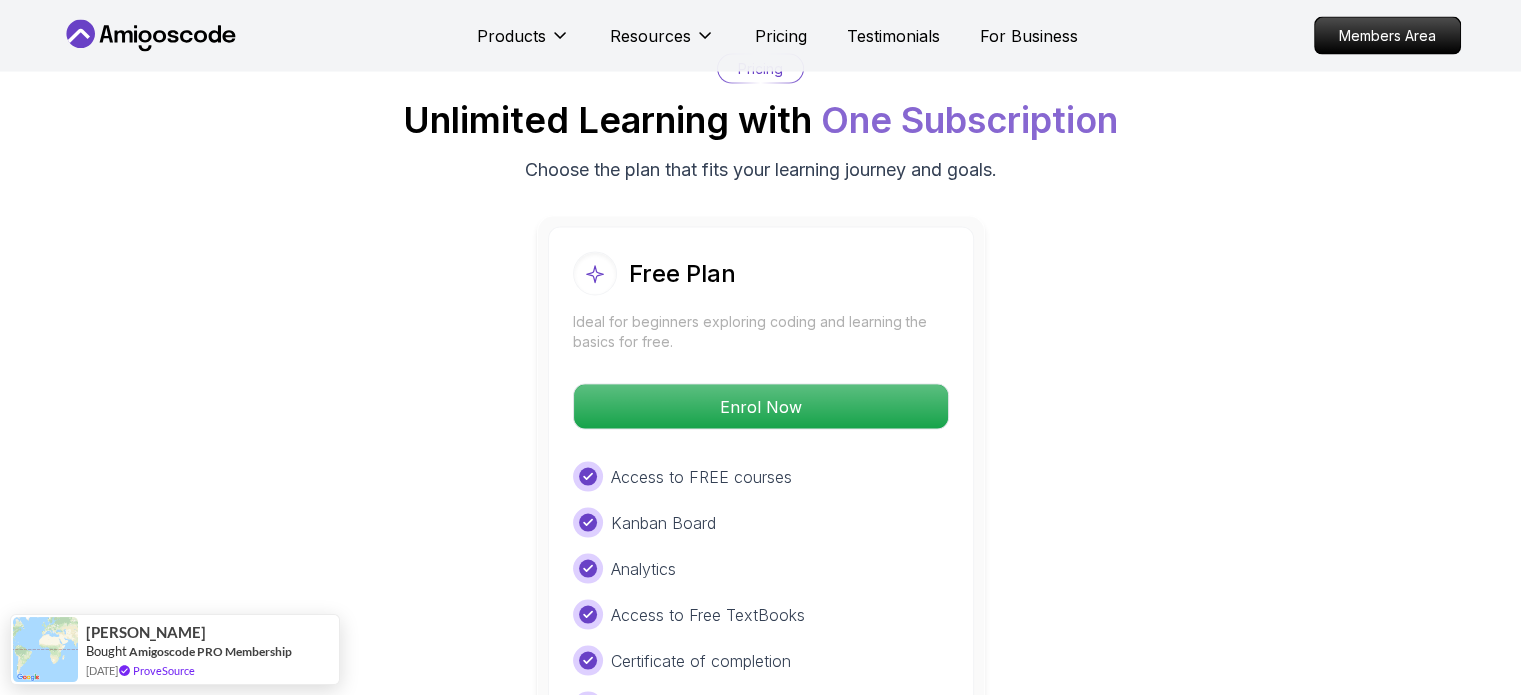 scroll, scrollTop: 4220, scrollLeft: 0, axis: vertical 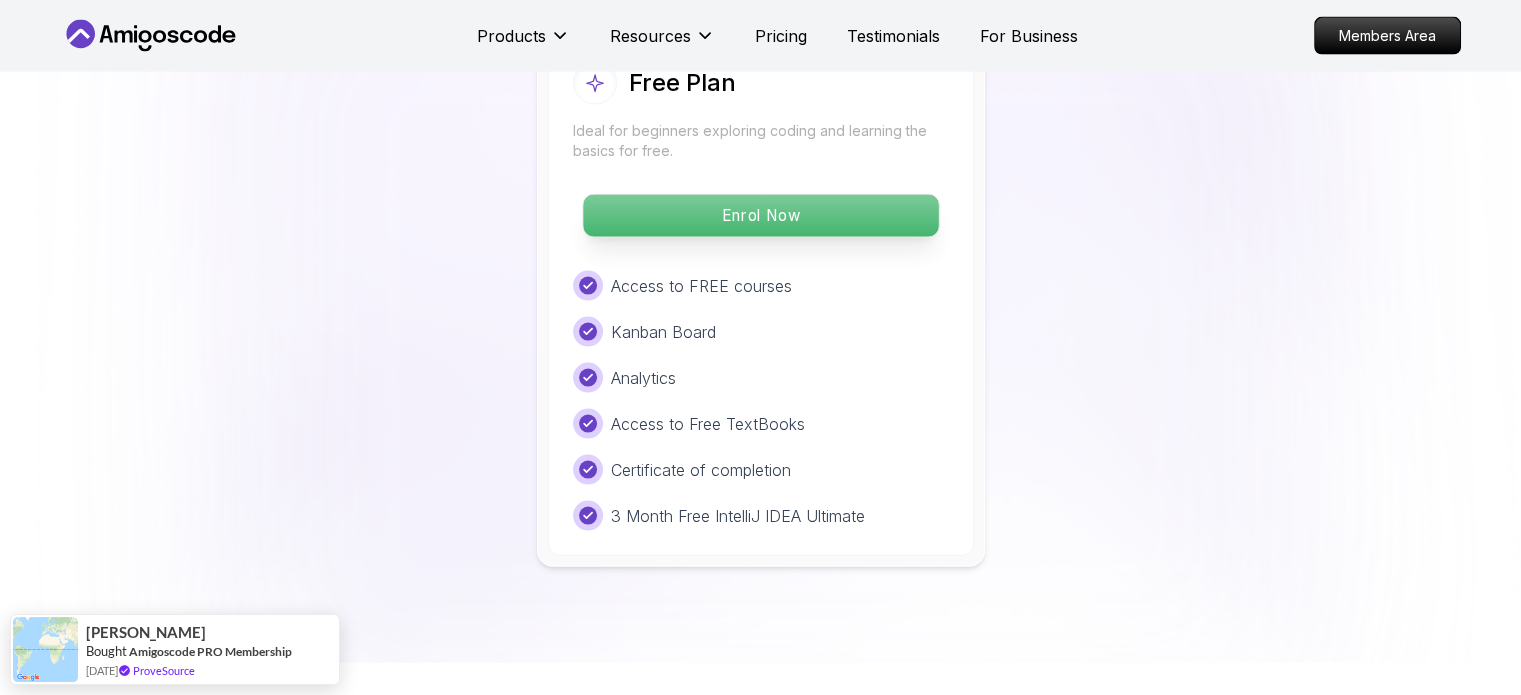 click on "Enrol Now" at bounding box center [760, 216] 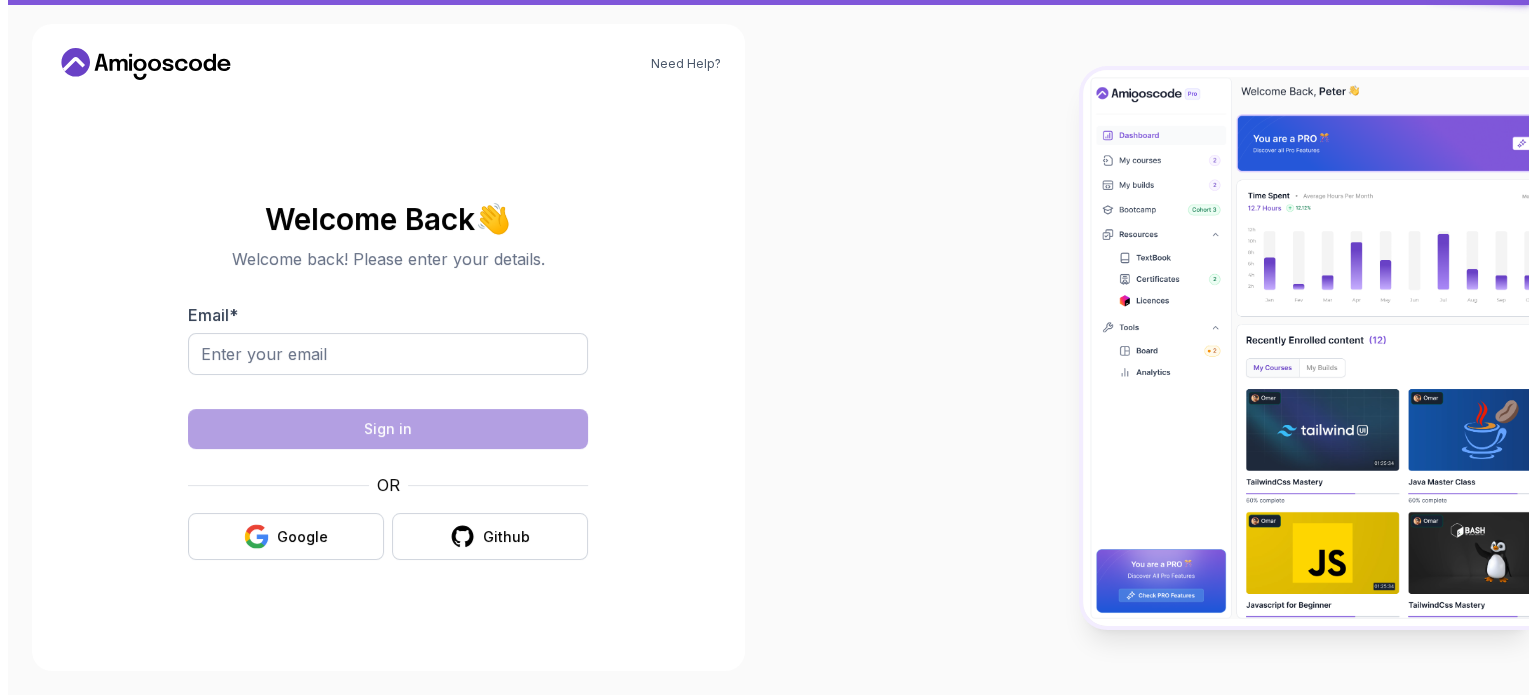 scroll, scrollTop: 0, scrollLeft: 0, axis: both 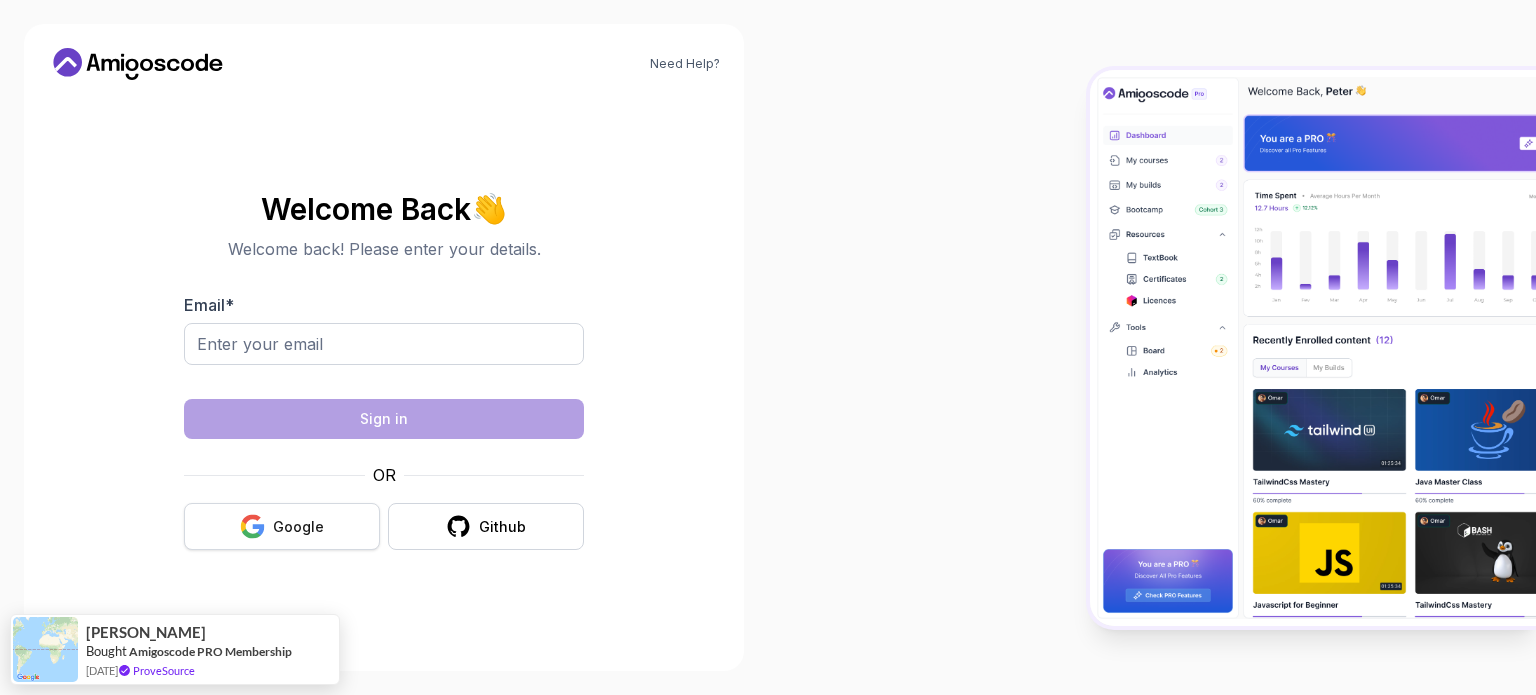 click on "Google" at bounding box center (282, 526) 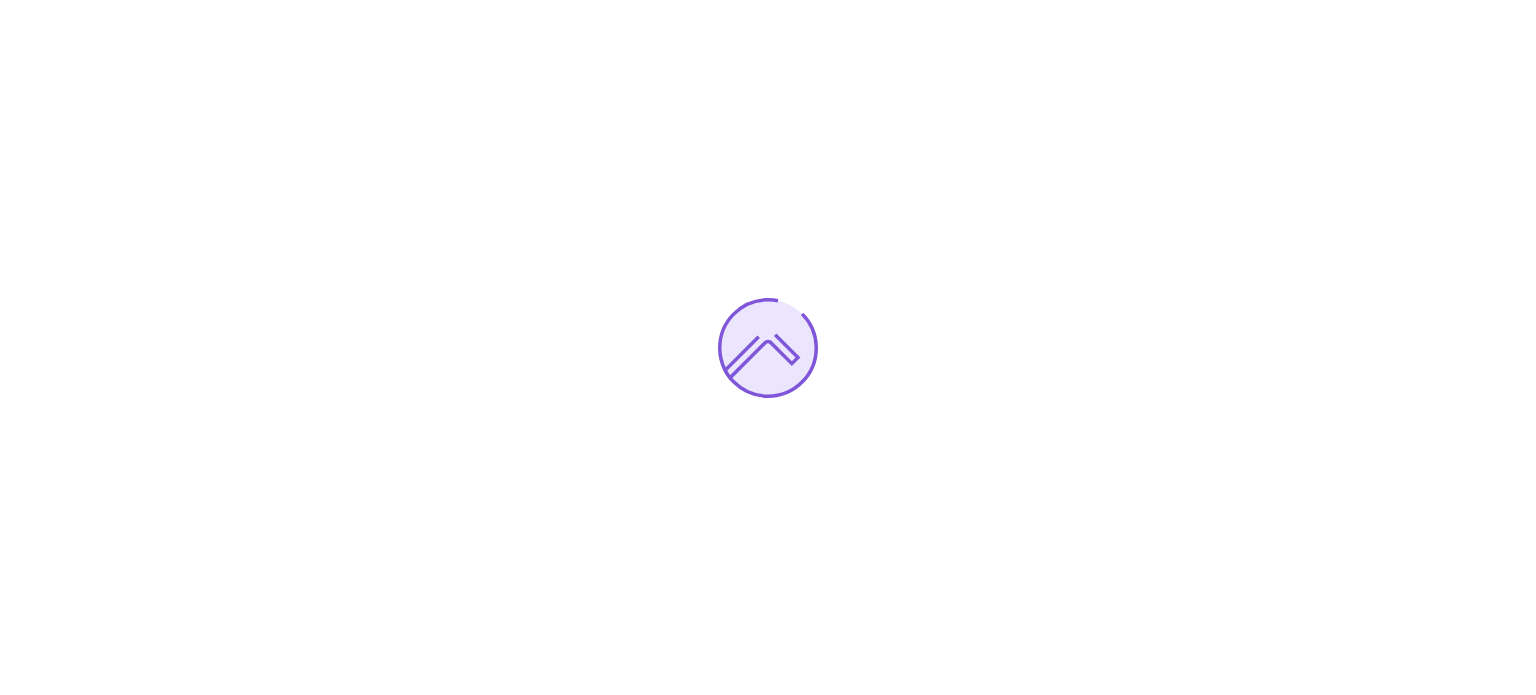 scroll, scrollTop: 0, scrollLeft: 0, axis: both 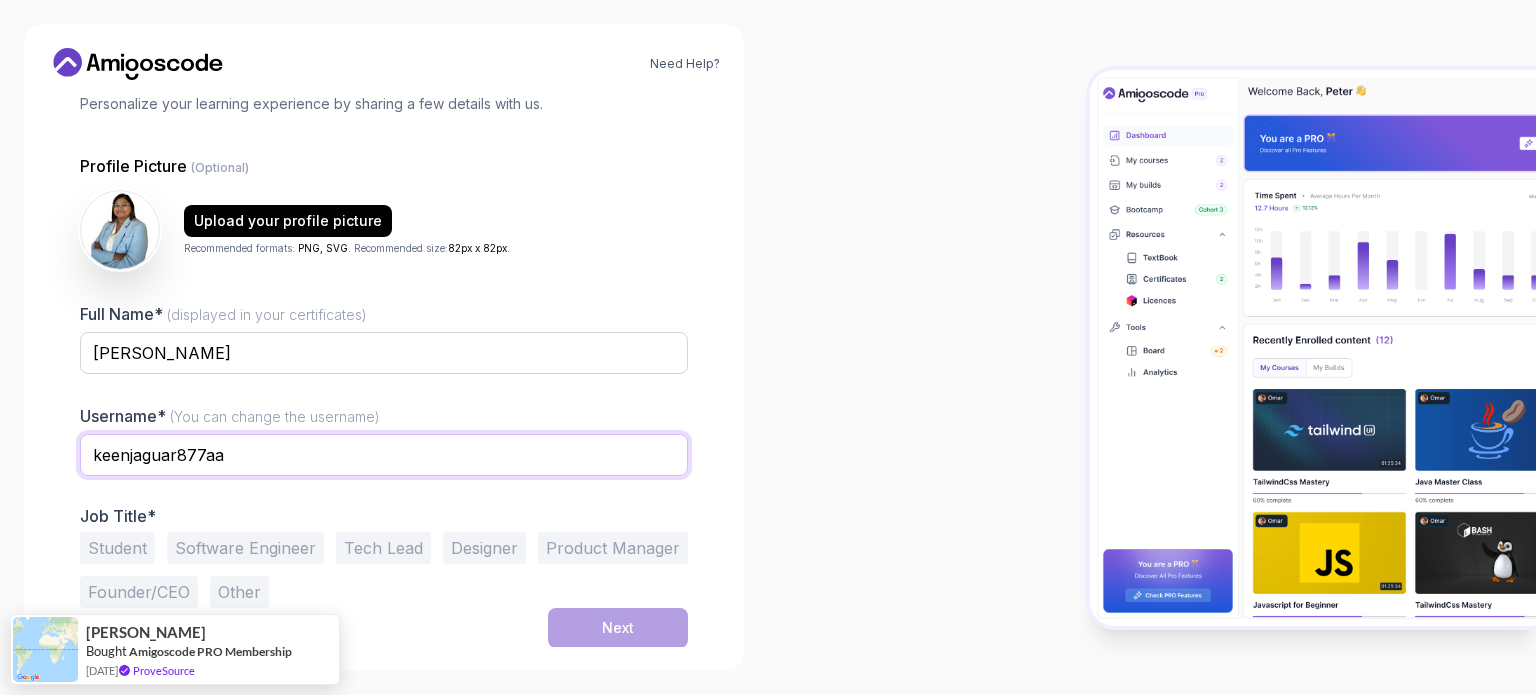 click on "keenjaguar877aa" at bounding box center [384, 455] 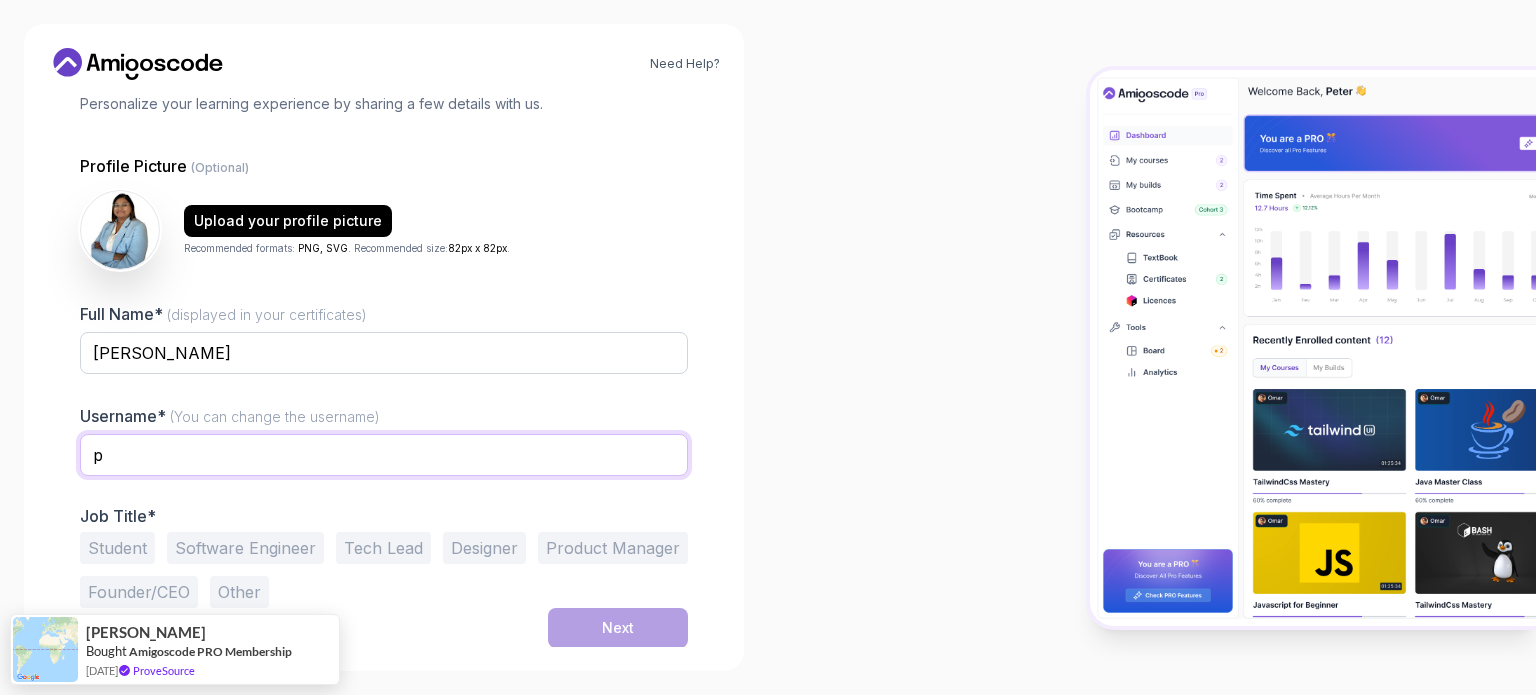 type on "[PERSON_NAME]" 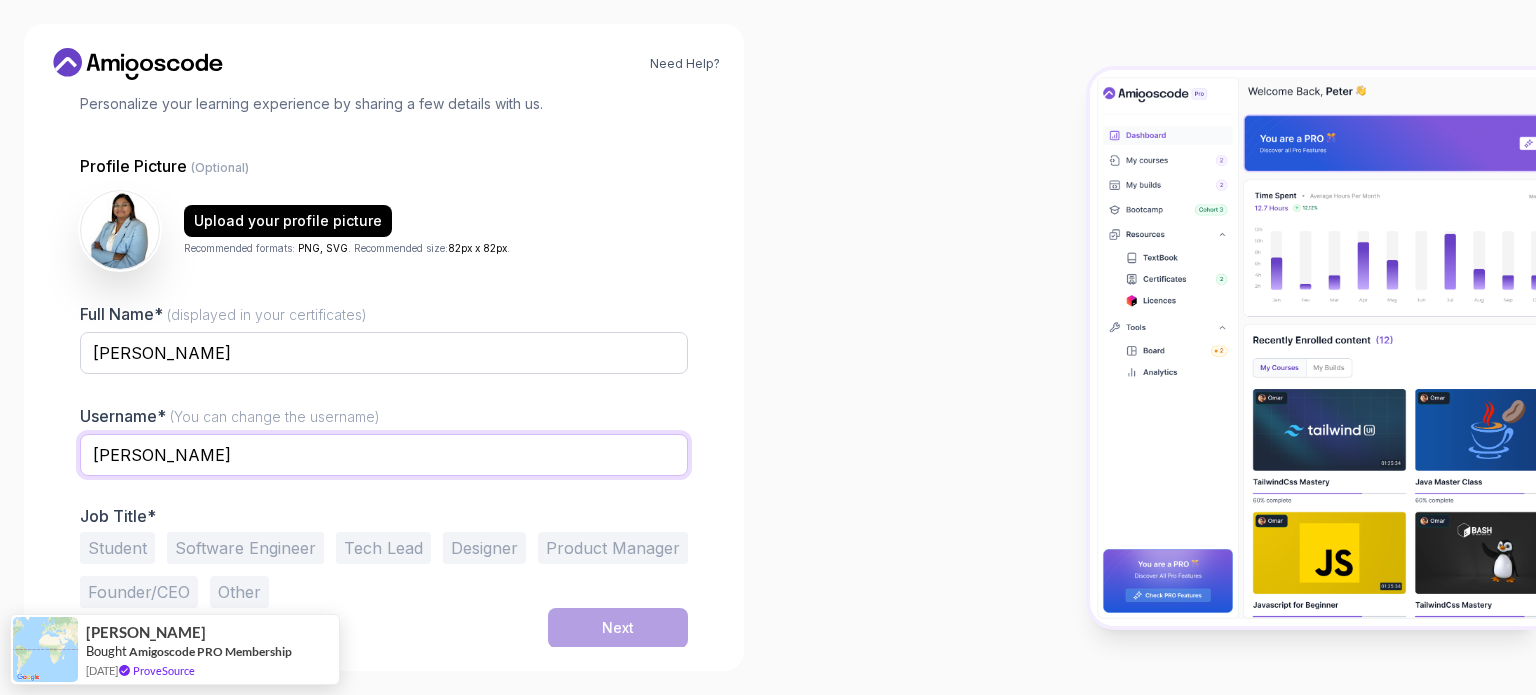 drag, startPoint x: 246, startPoint y: 456, endPoint x: 92, endPoint y: 451, distance: 154.08115 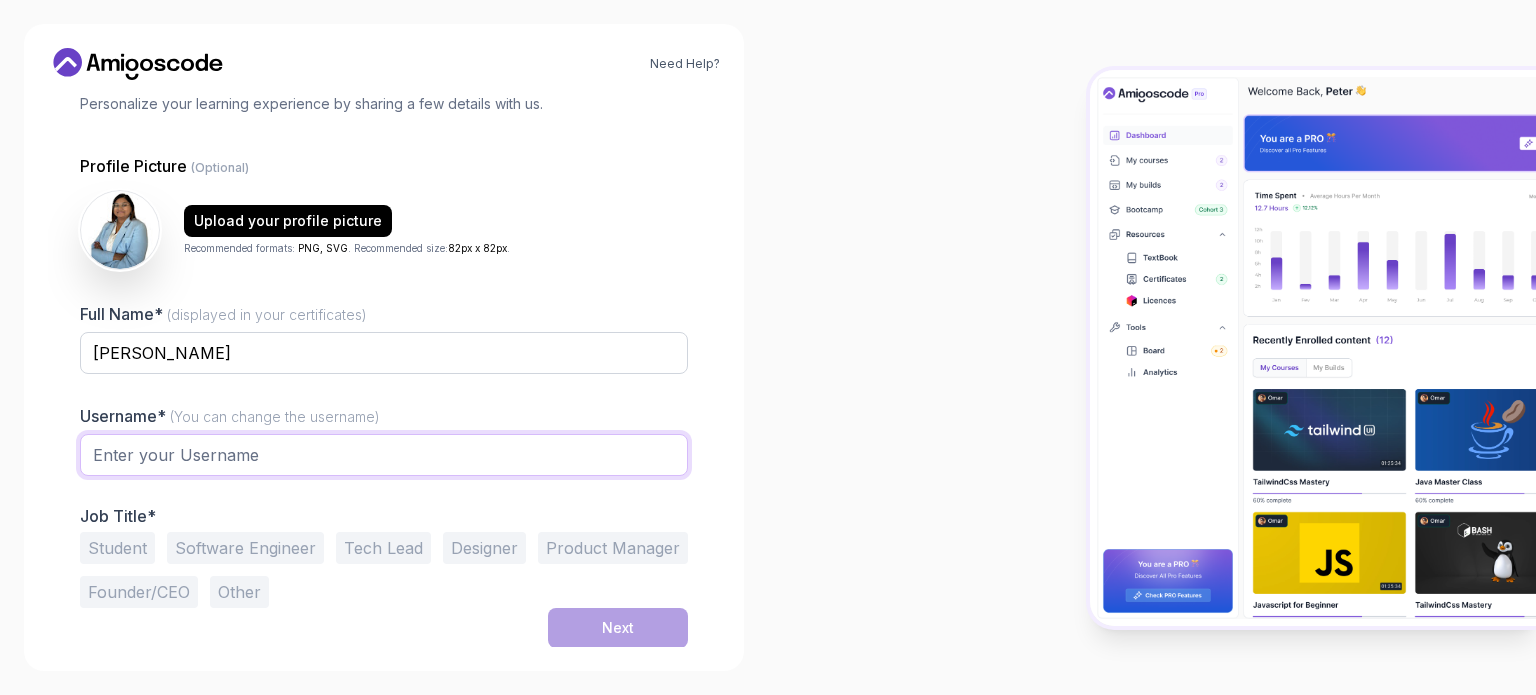click at bounding box center (384, 455) 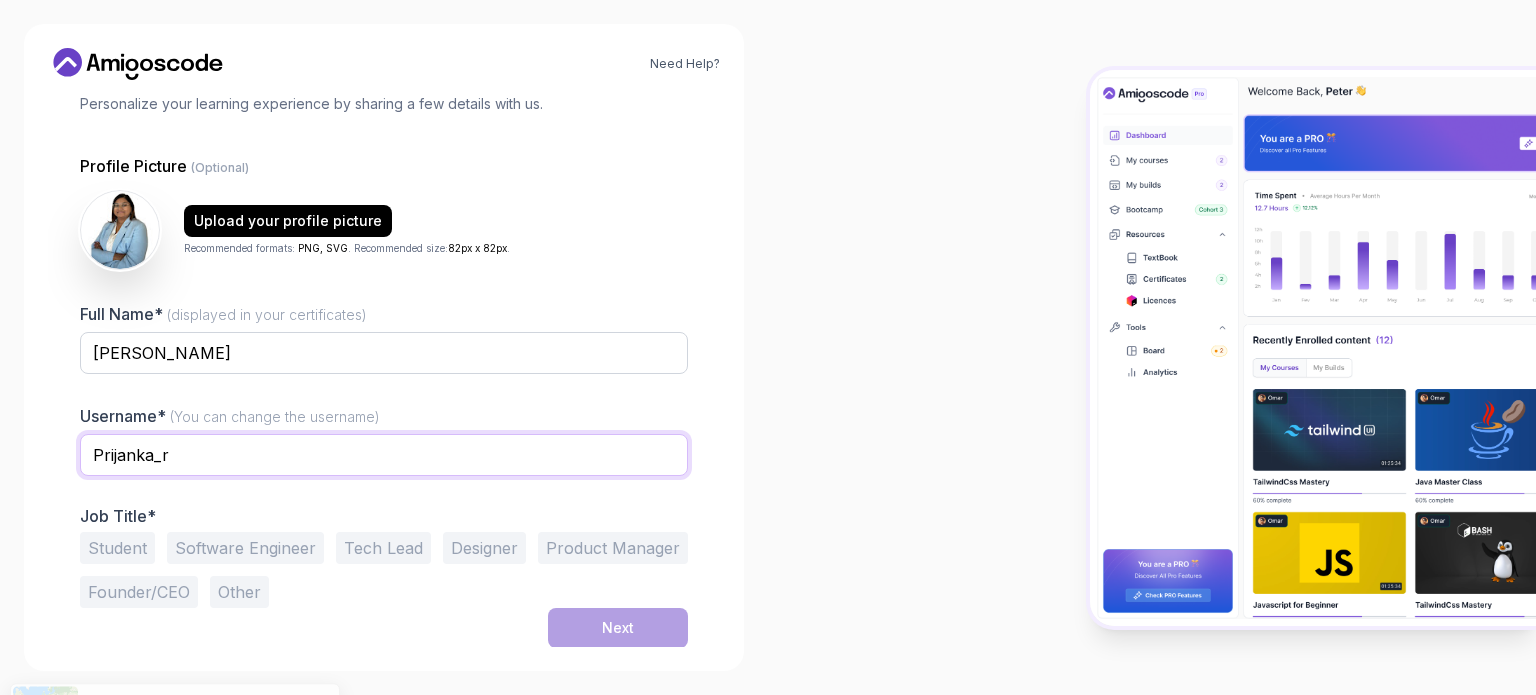 click on "Prijanka_r" at bounding box center [384, 455] 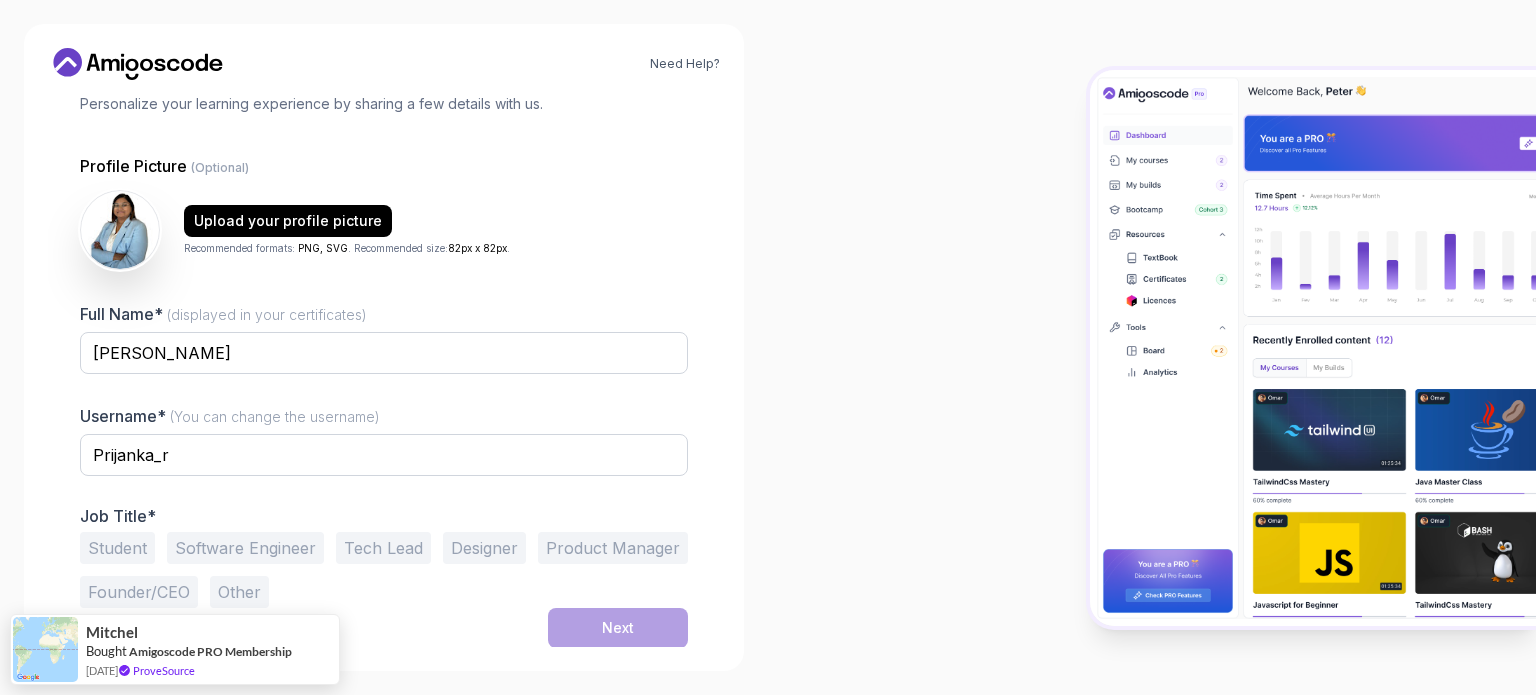 click on "Student Software Engineer Tech Lead Designer Product Manager Founder/CEO Other" at bounding box center [384, 570] 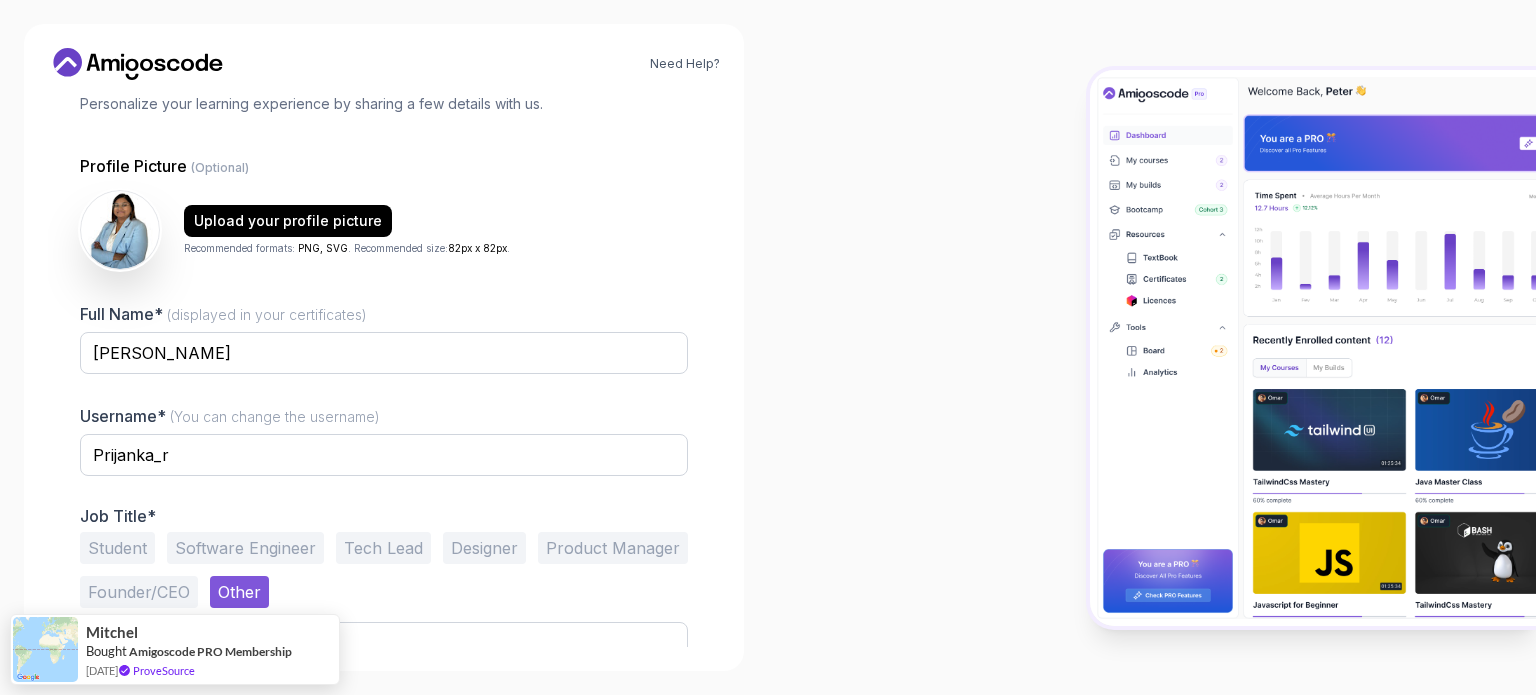 scroll, scrollTop: 216, scrollLeft: 0, axis: vertical 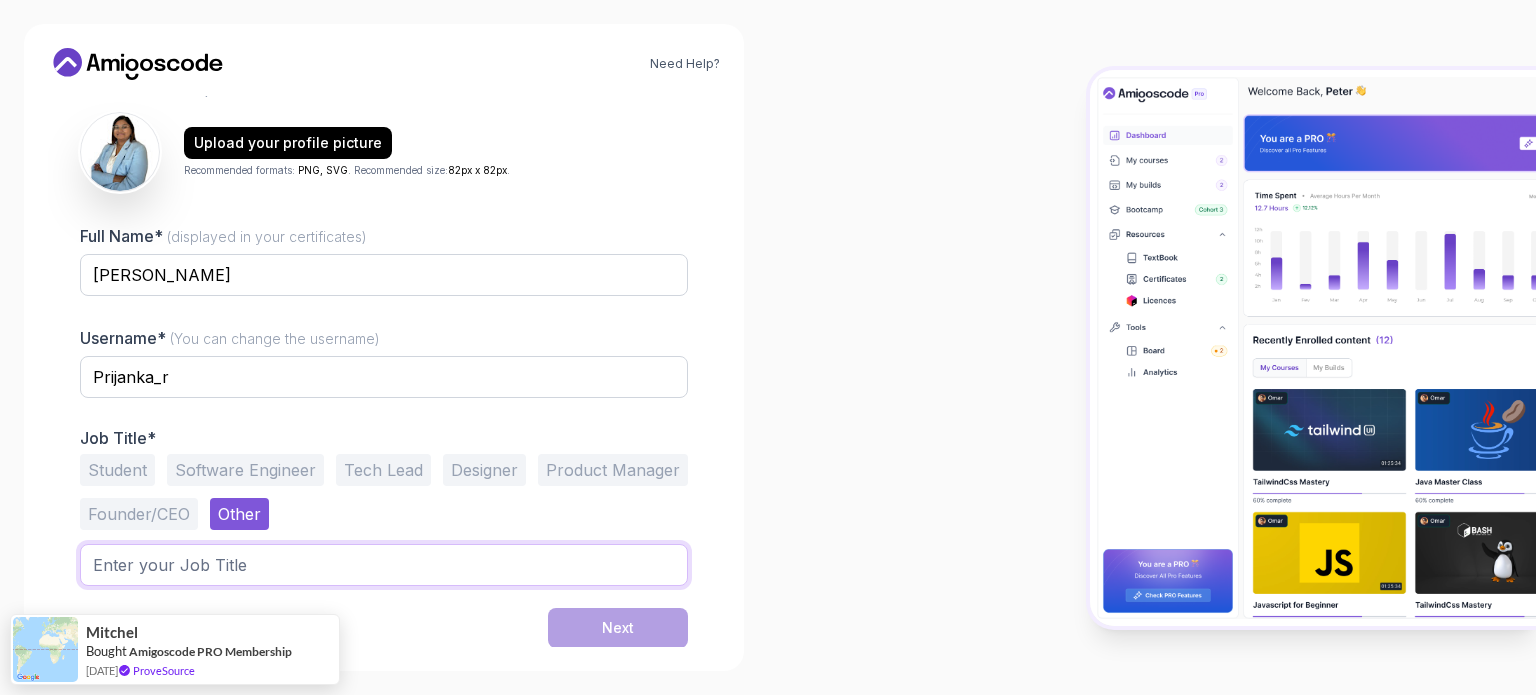 click at bounding box center (384, 565) 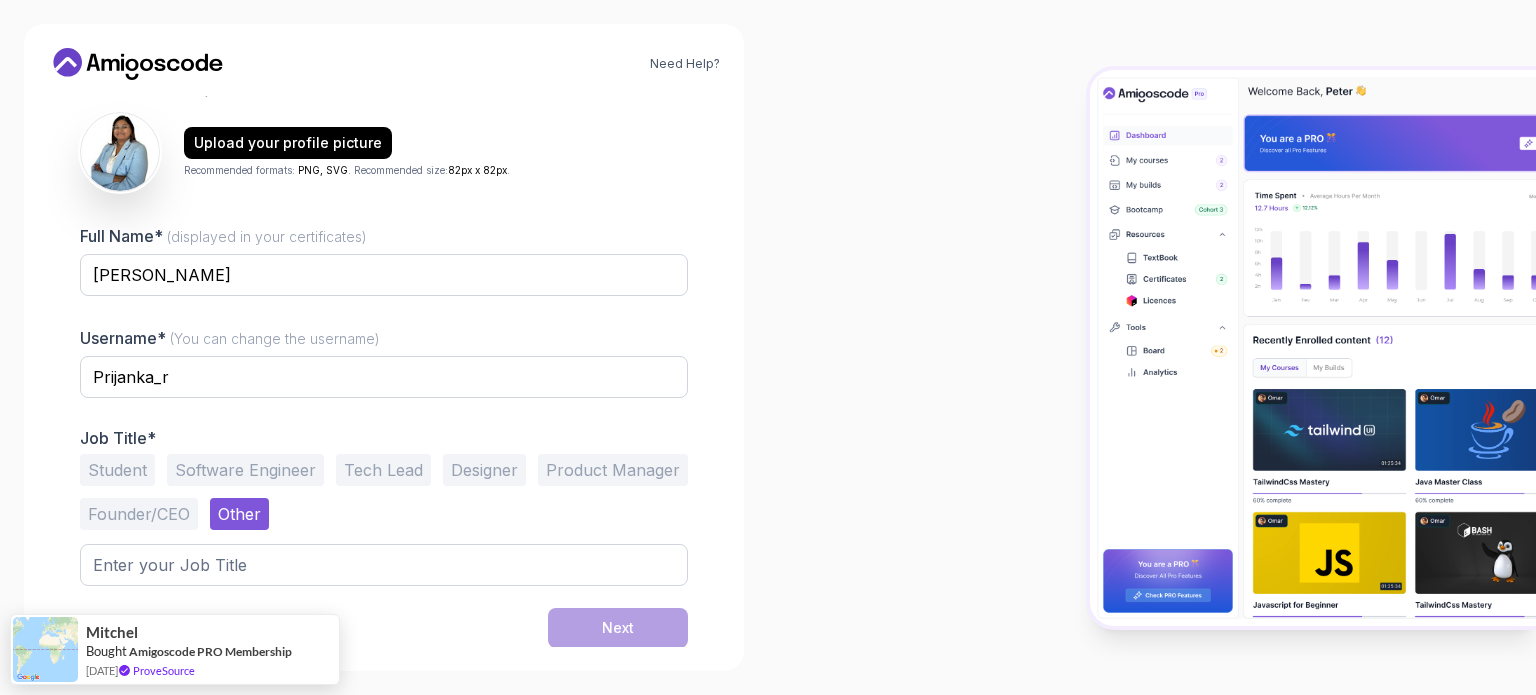 click on "Software Engineer" at bounding box center [245, 470] 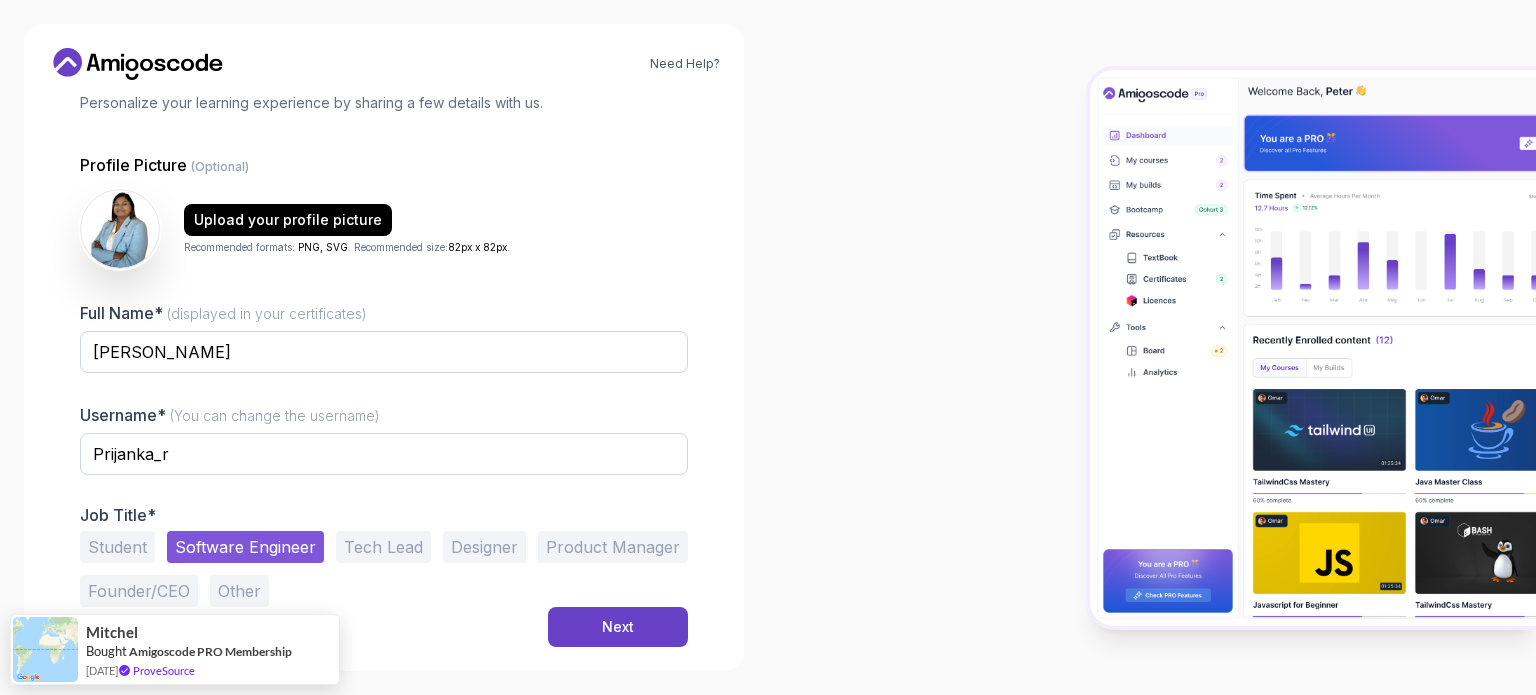 scroll, scrollTop: 138, scrollLeft: 0, axis: vertical 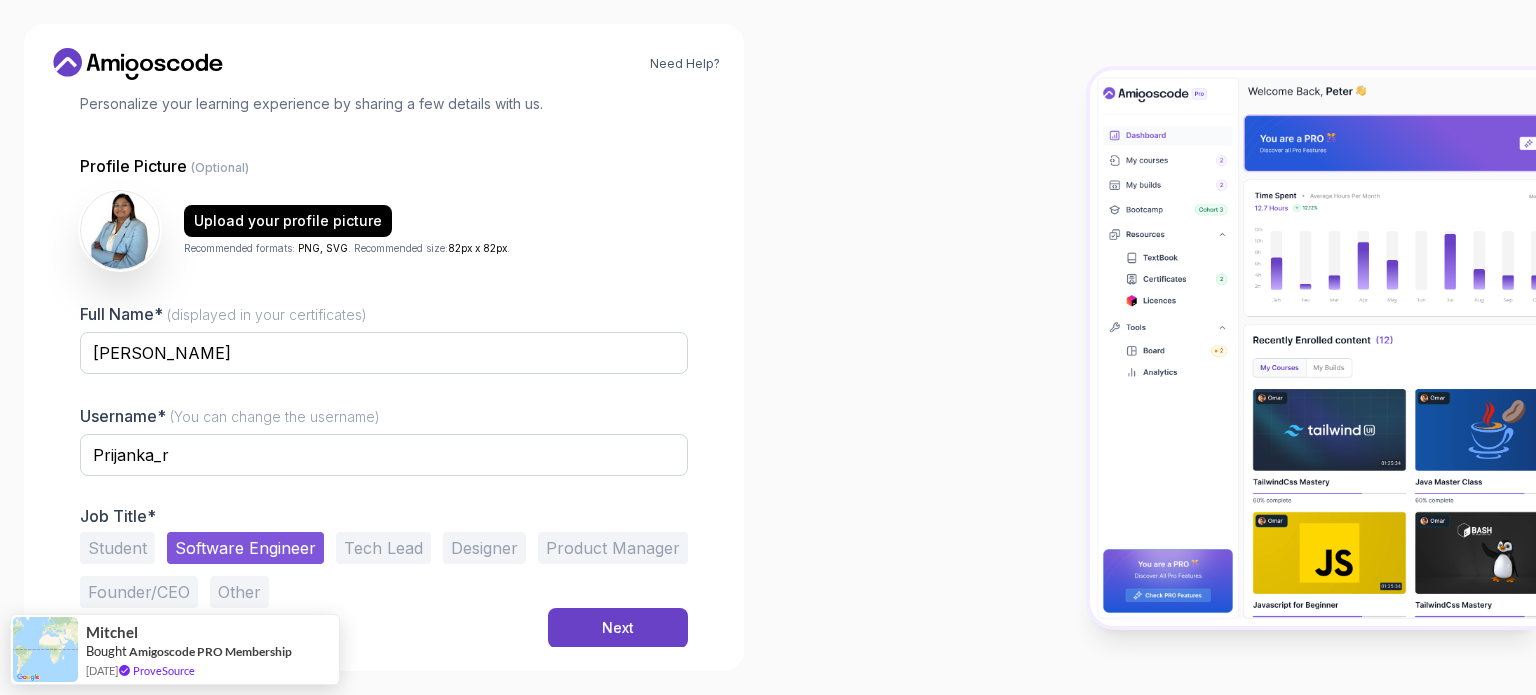 click on "Student" at bounding box center (117, 548) 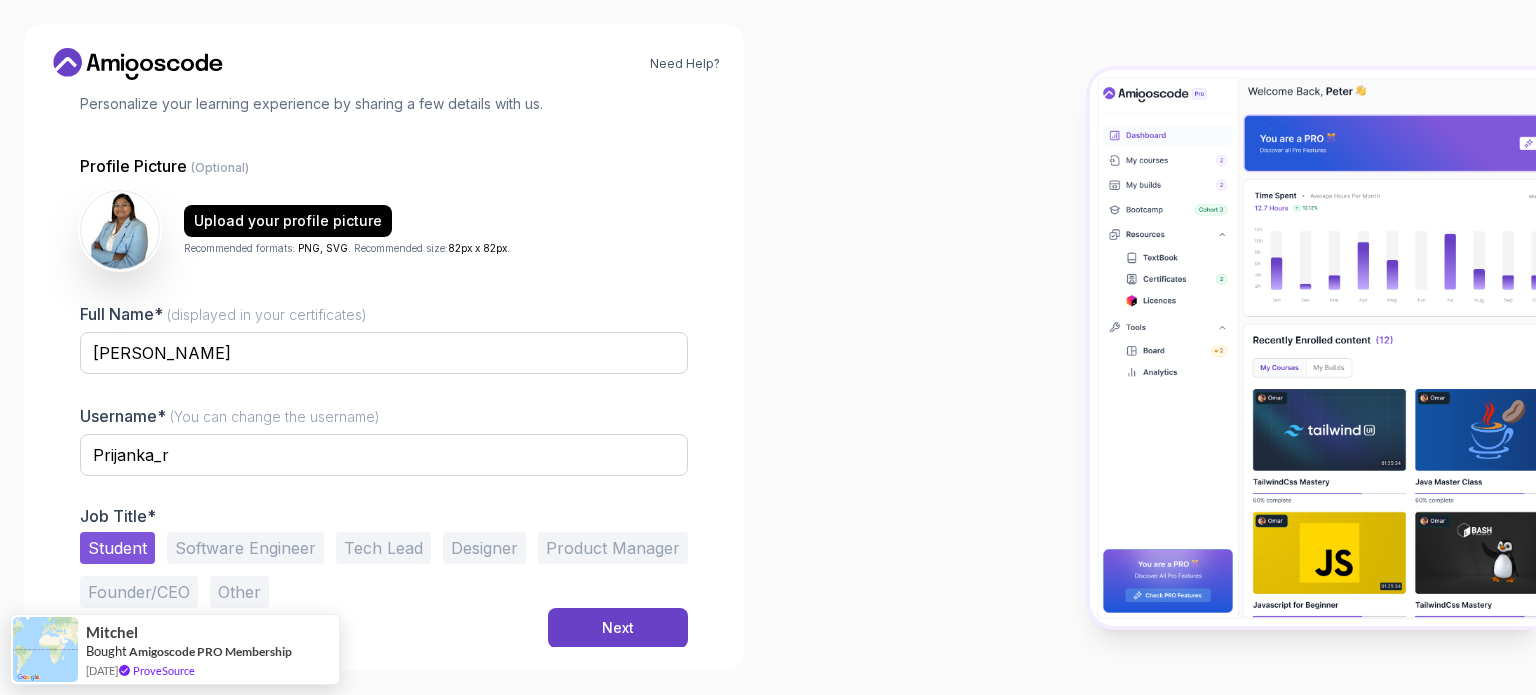click on "Software Engineer" at bounding box center (245, 548) 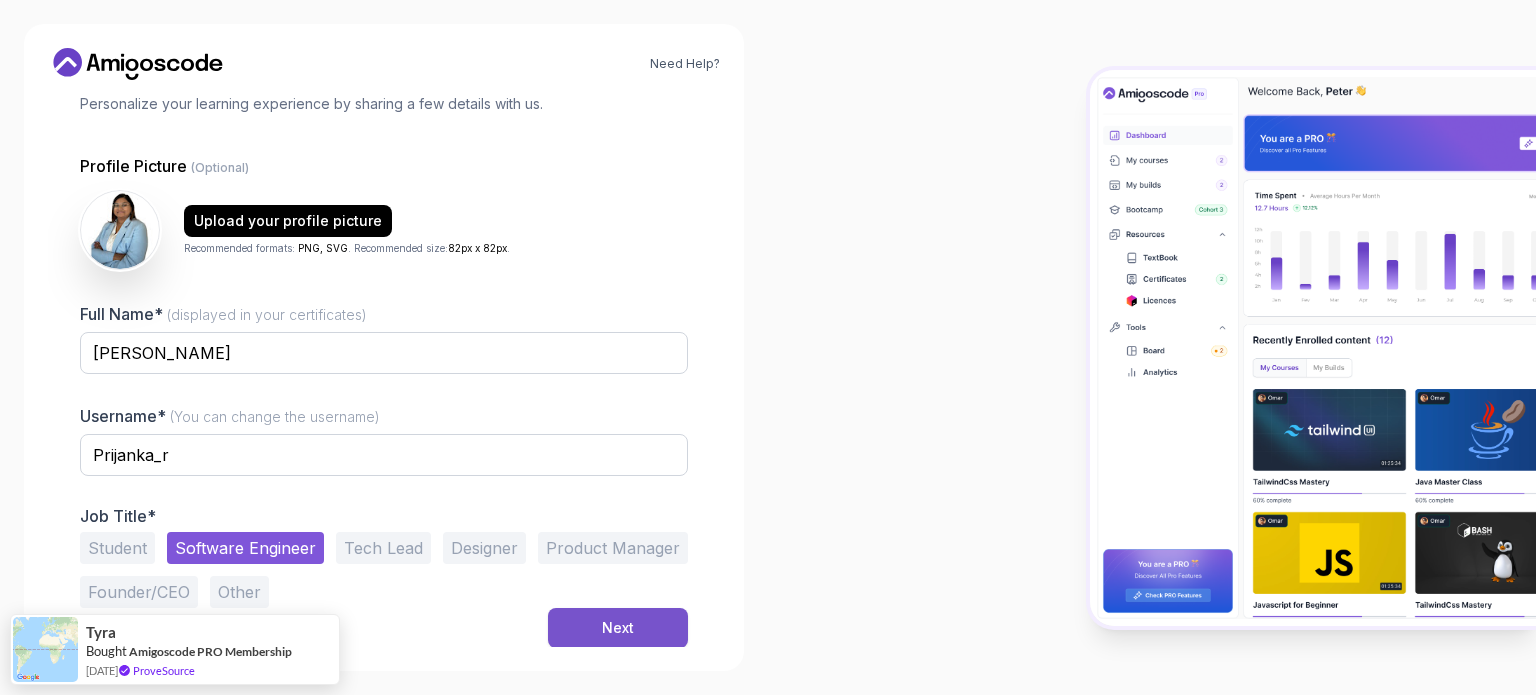 click on "Next" at bounding box center (618, 628) 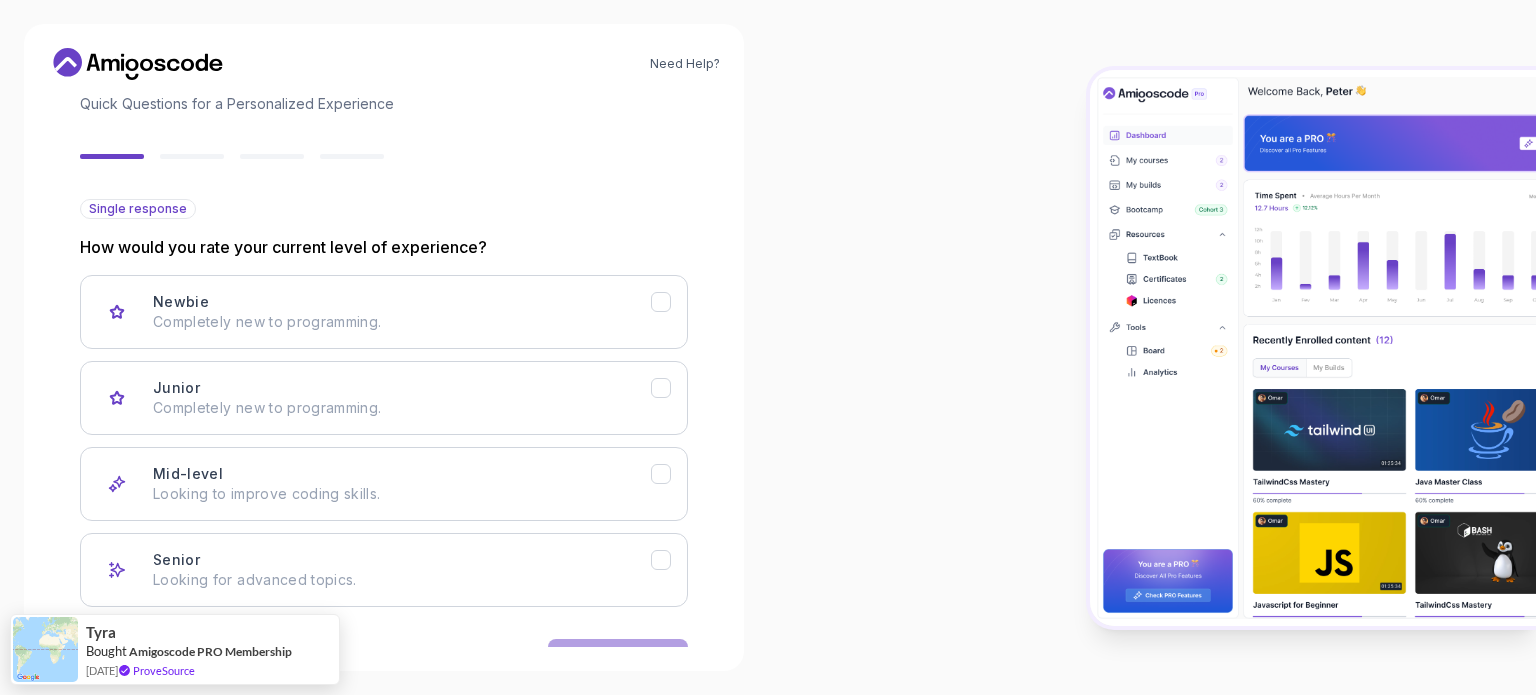 scroll, scrollTop: 200, scrollLeft: 0, axis: vertical 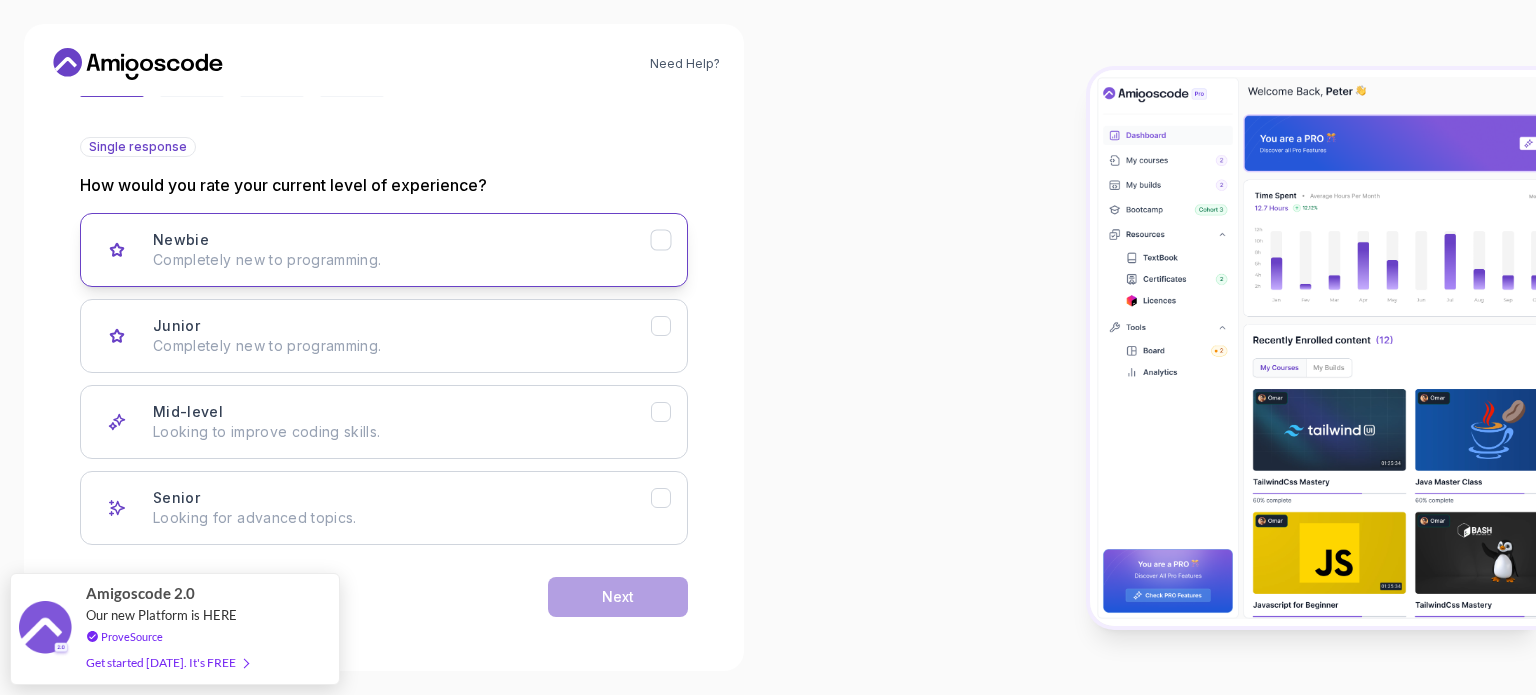 click on "Newbie Completely new to programming." at bounding box center [402, 250] 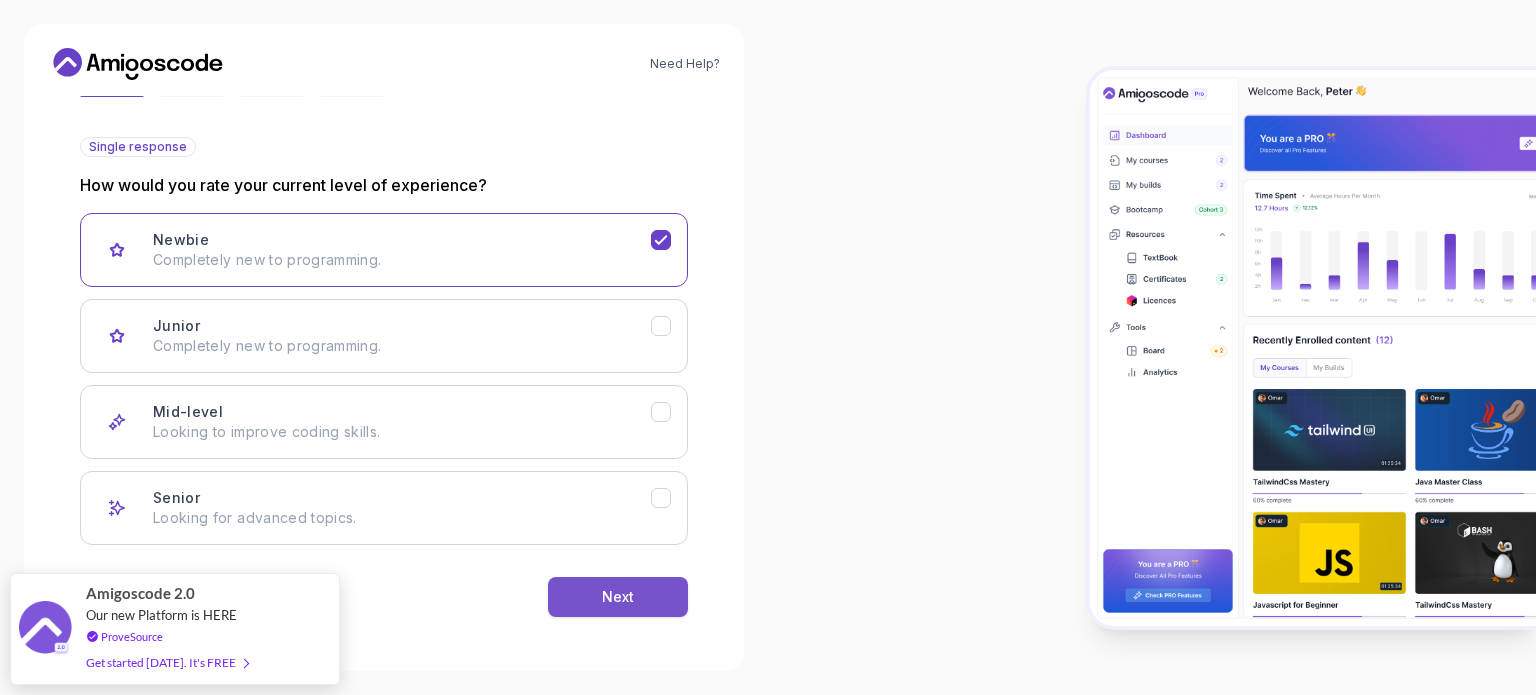click on "Next" at bounding box center [618, 597] 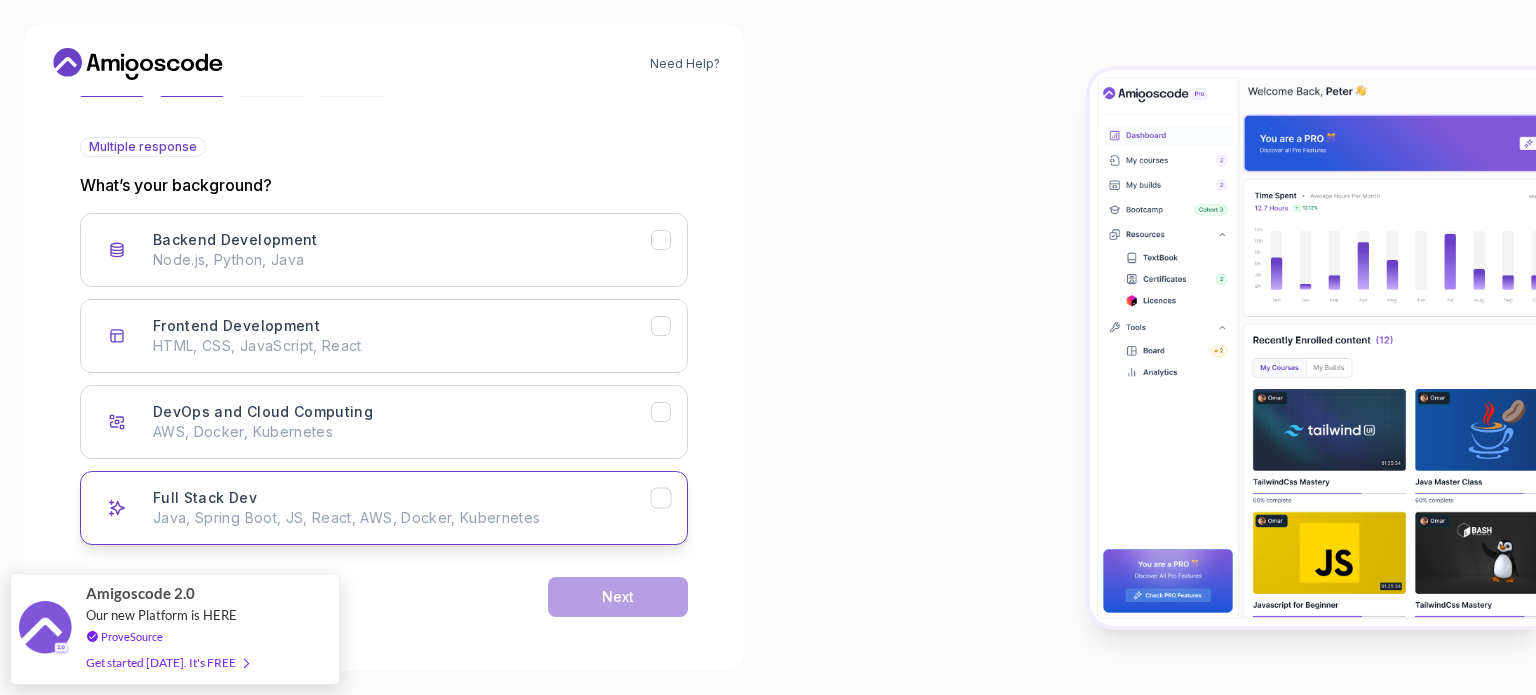 click on "Java, Spring Boot, JS, React, AWS, Docker, Kubernetes" at bounding box center (402, 518) 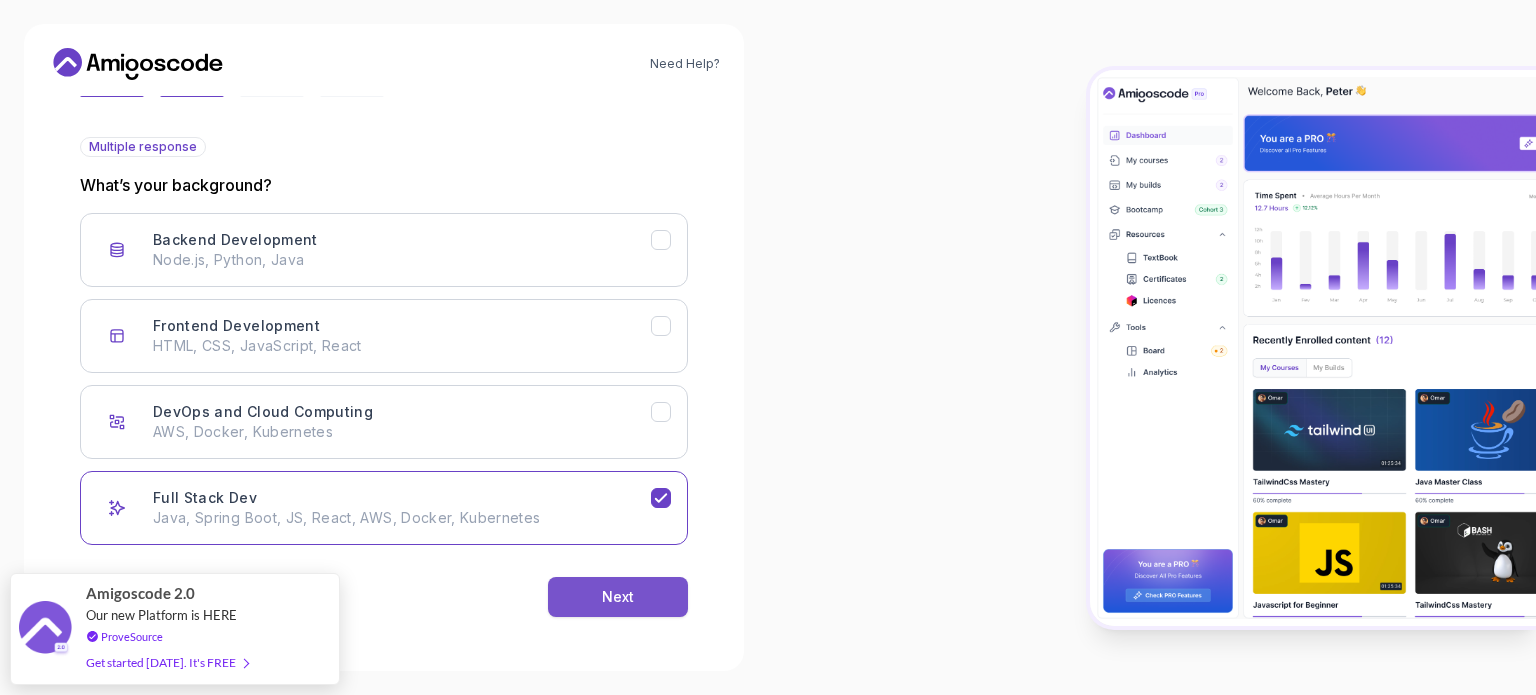 click on "Next" at bounding box center [618, 597] 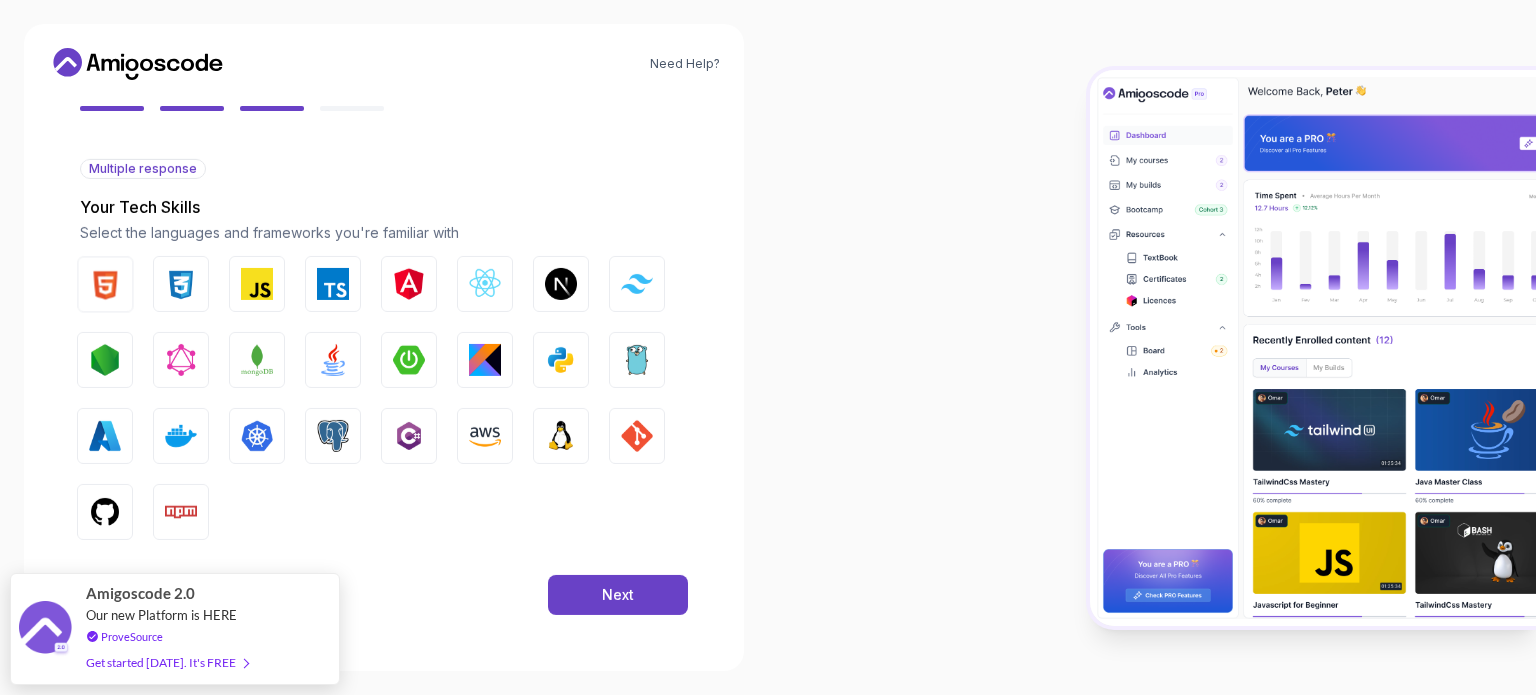 scroll, scrollTop: 177, scrollLeft: 0, axis: vertical 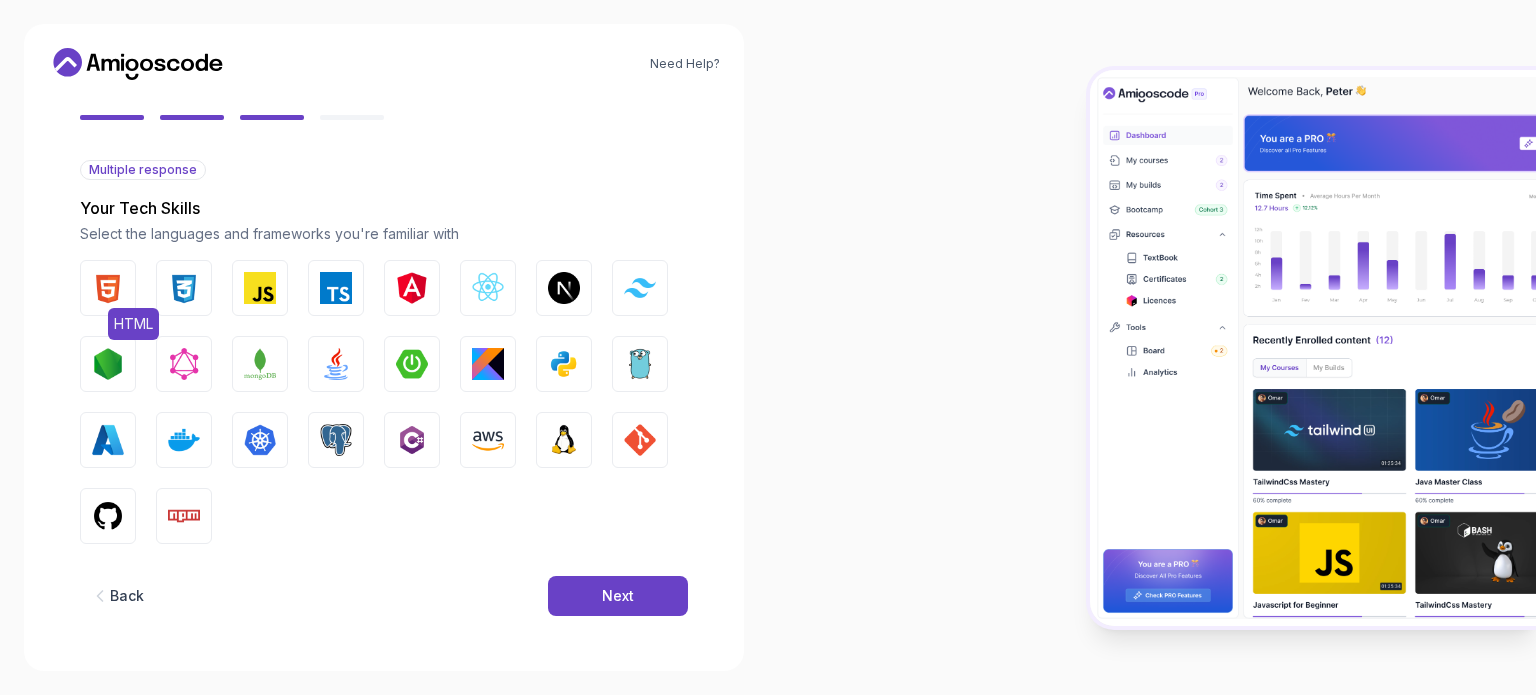 click at bounding box center [108, 288] 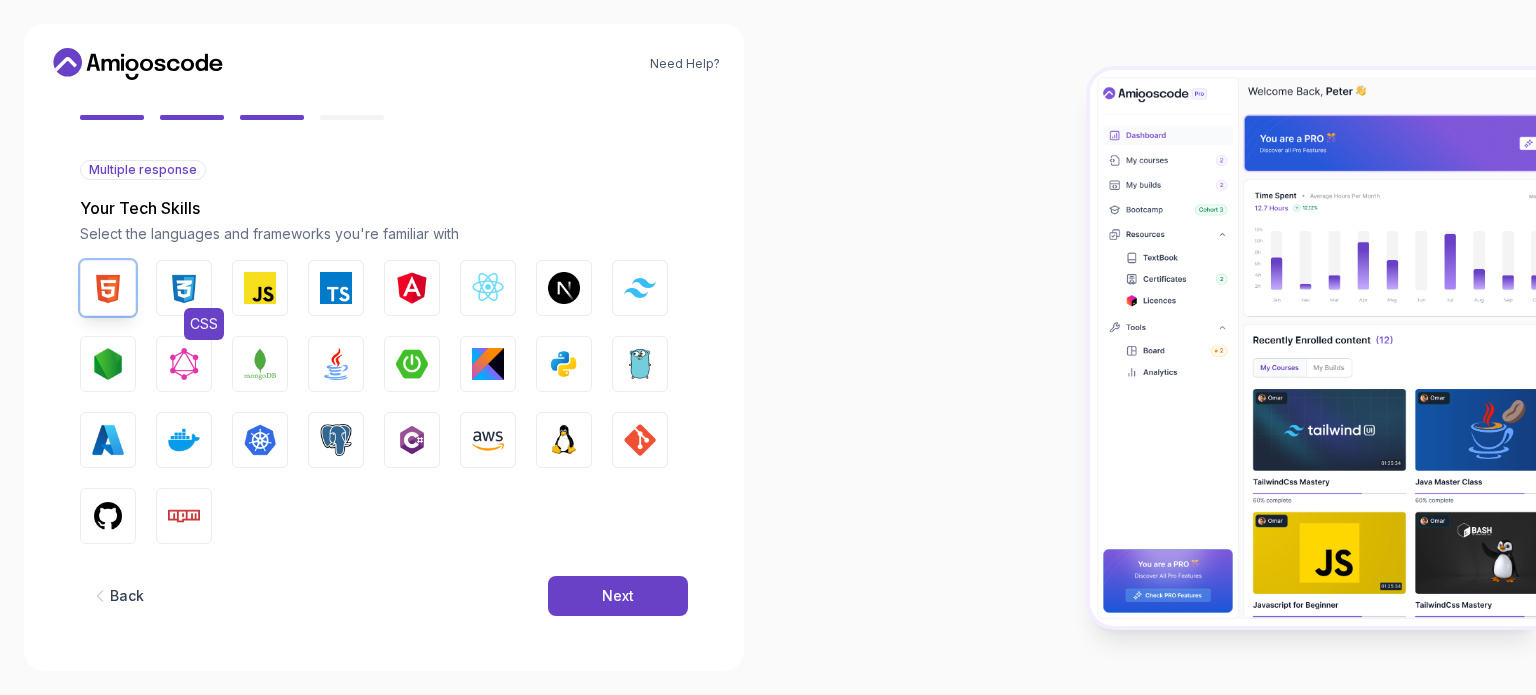click at bounding box center [184, 288] 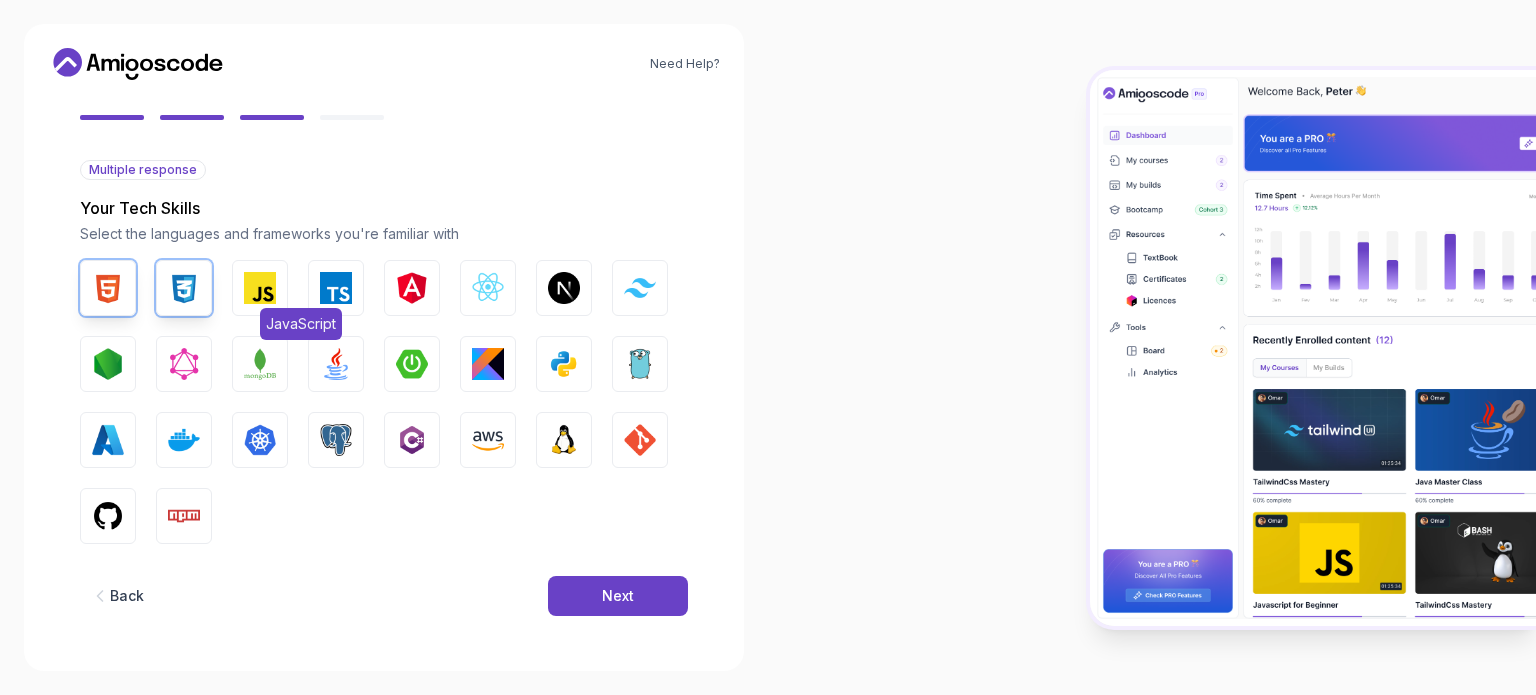 click on "JavaScript" at bounding box center [260, 288] 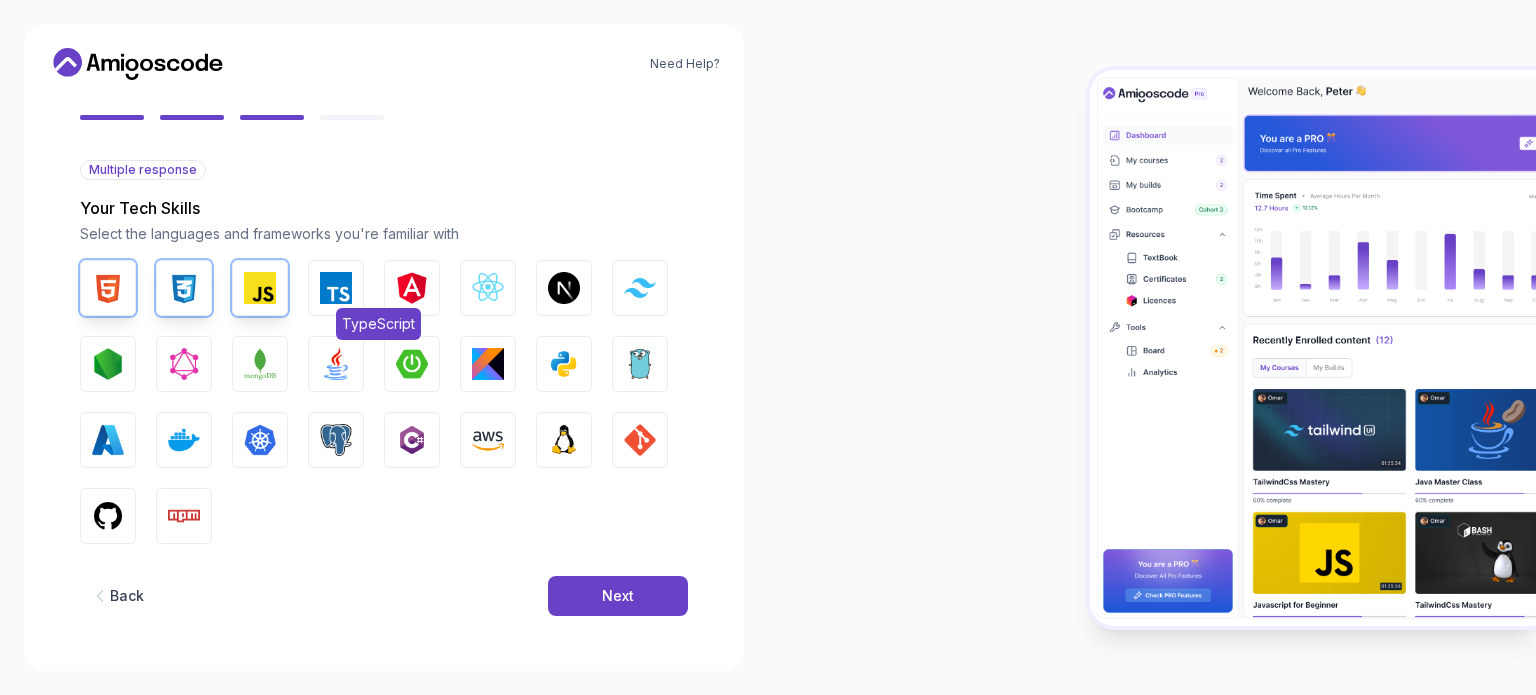 click at bounding box center [336, 288] 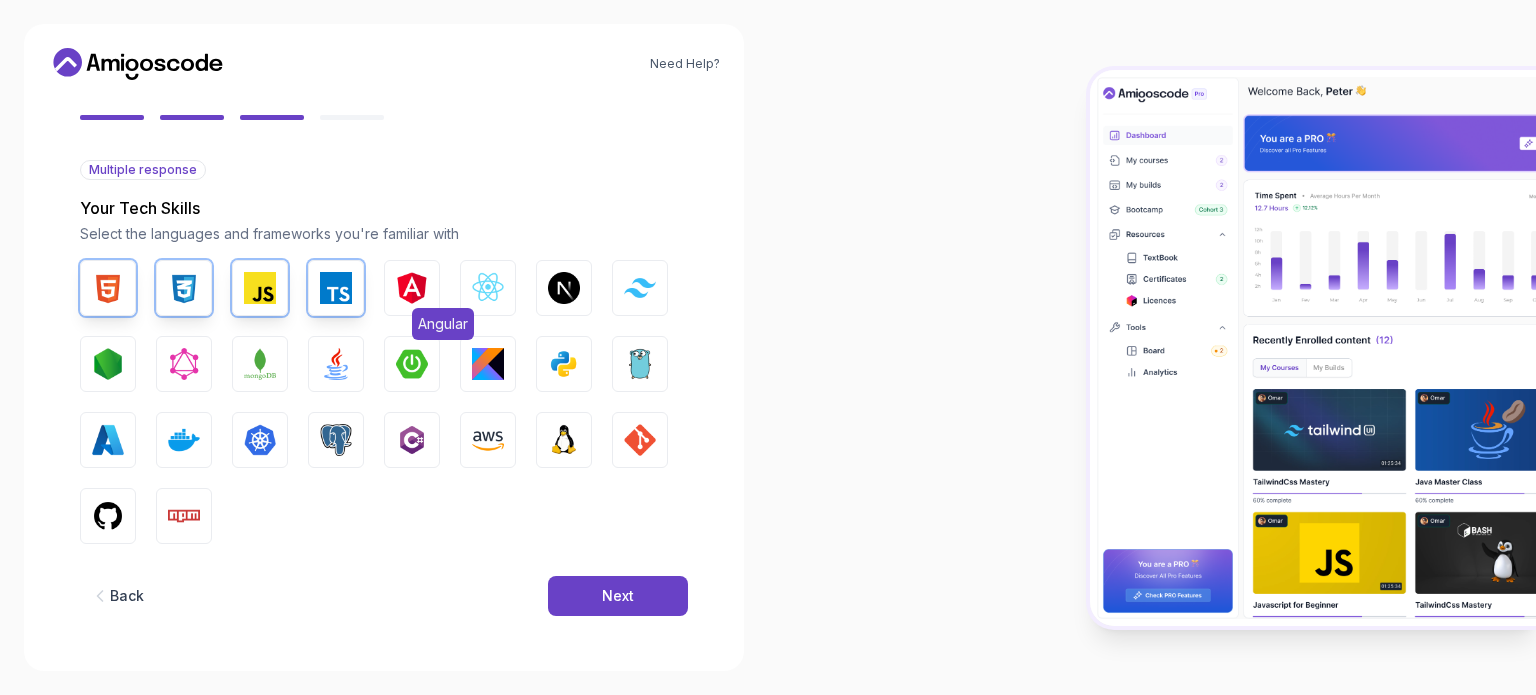 click at bounding box center (412, 288) 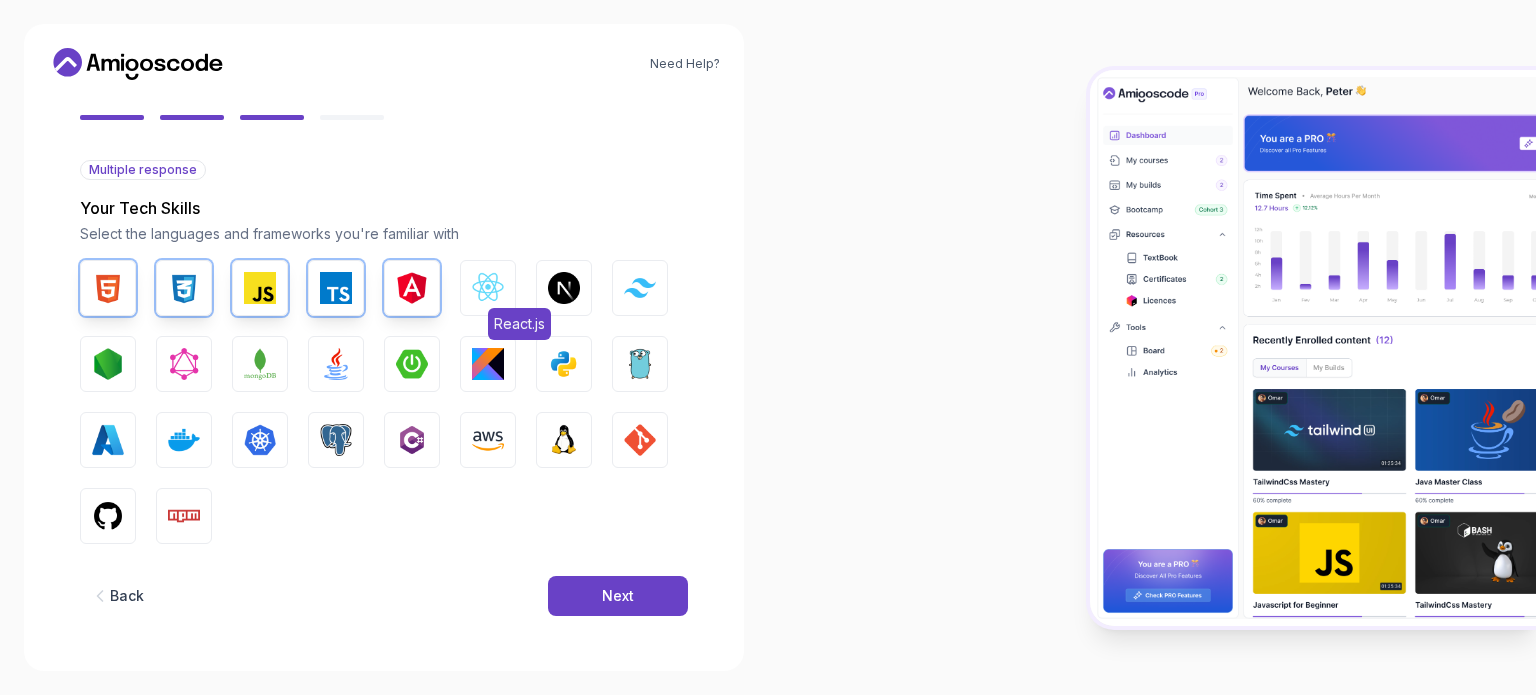 click at bounding box center [488, 288] 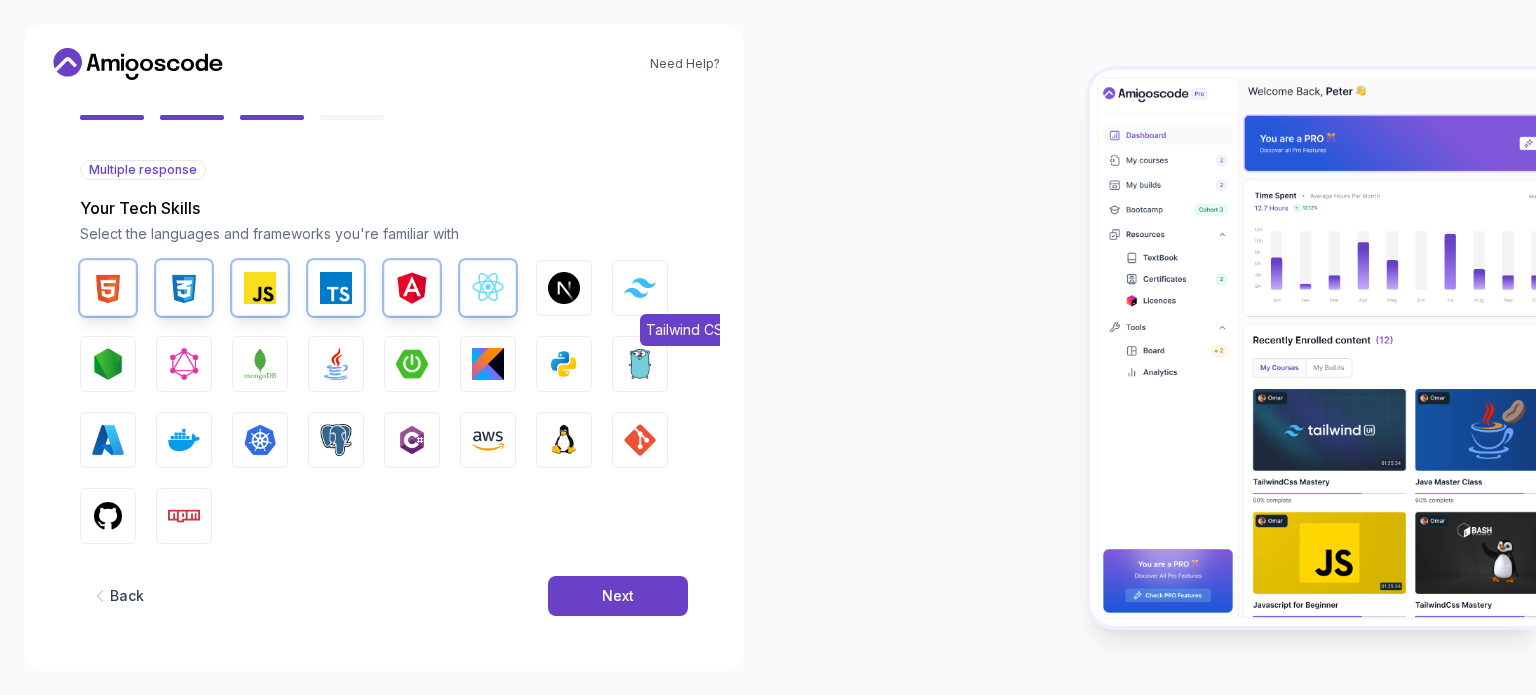 click at bounding box center (640, 287) 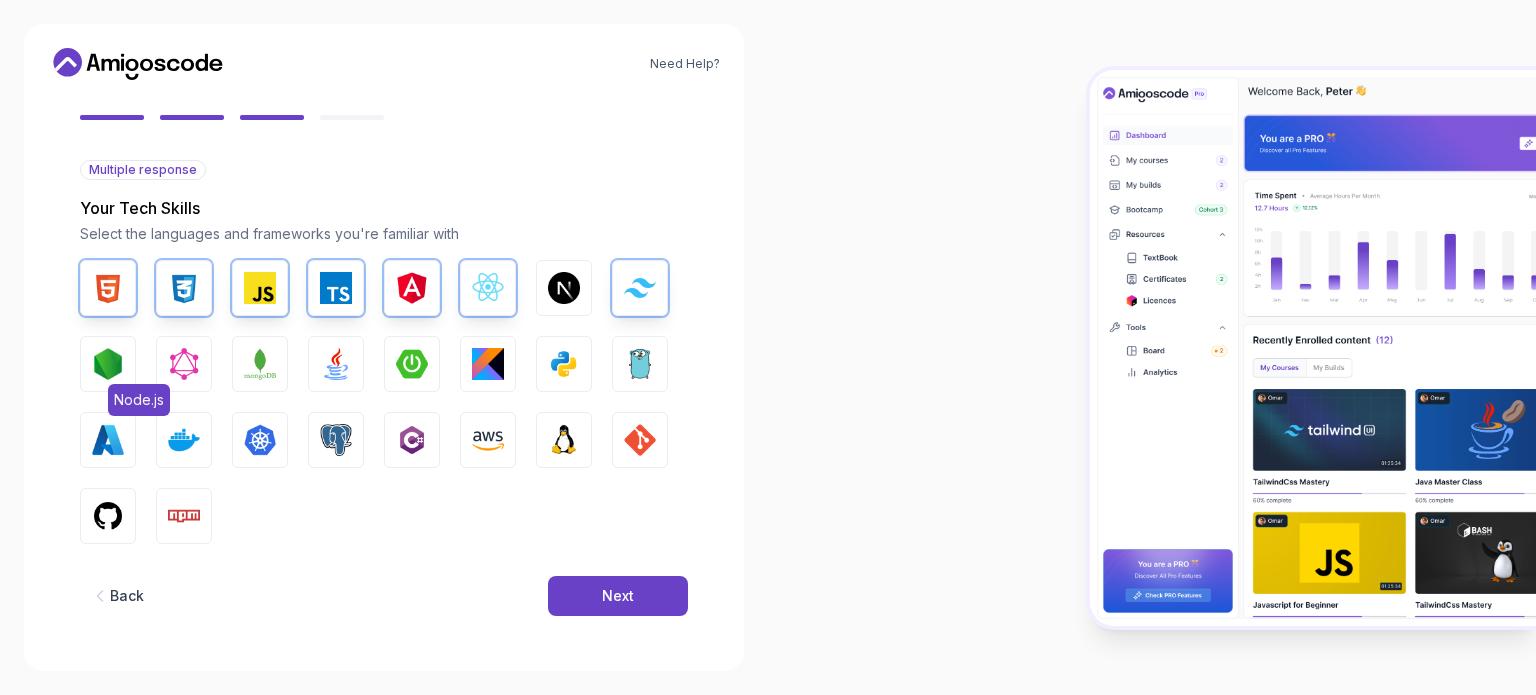click at bounding box center [108, 364] 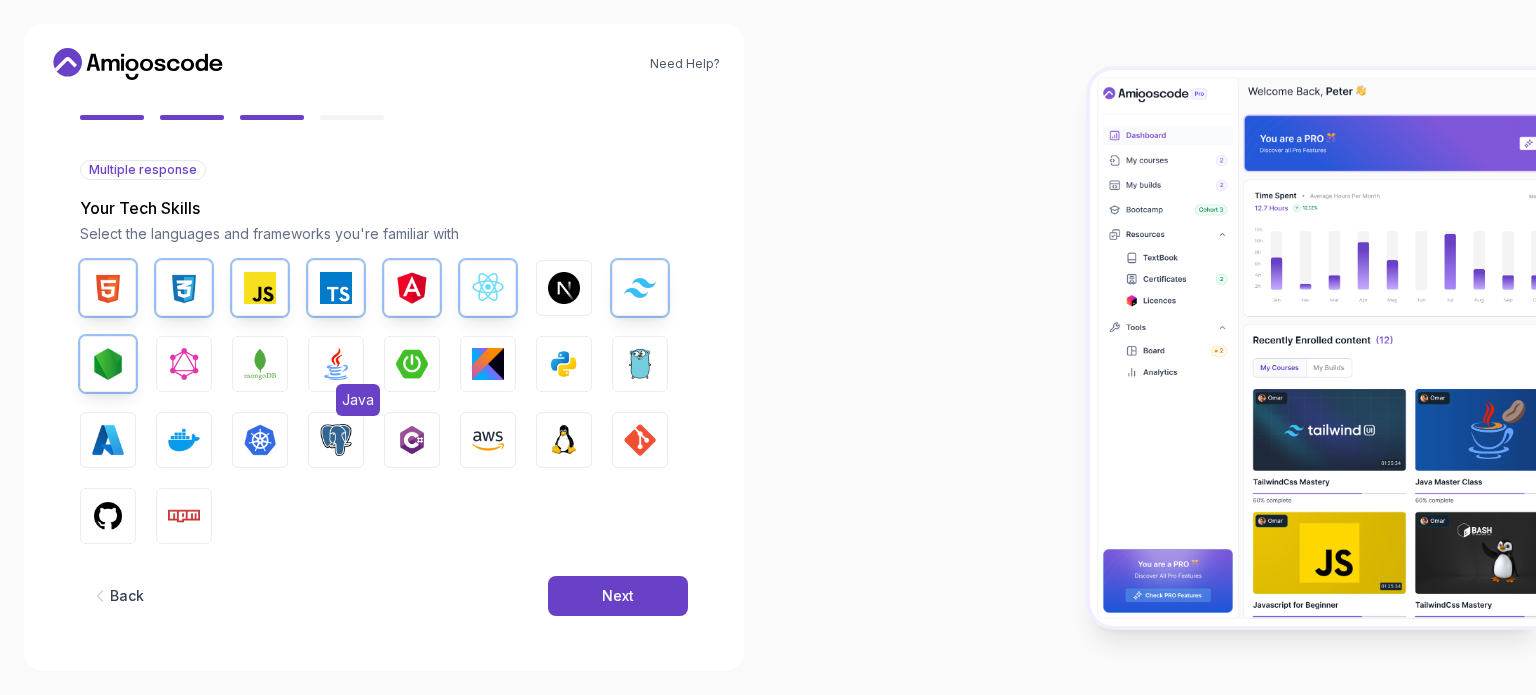 click on "Java" at bounding box center (336, 364) 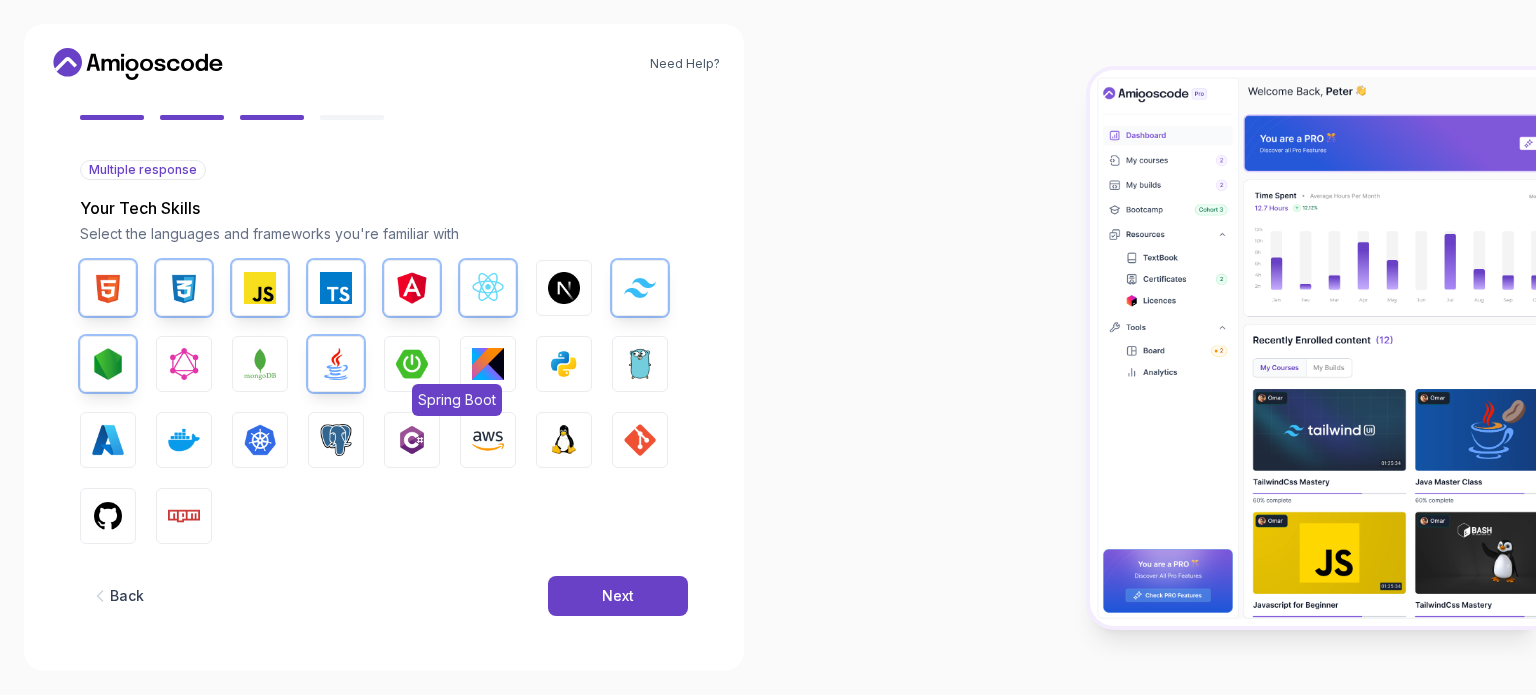 click on "Spring Boot" at bounding box center [412, 364] 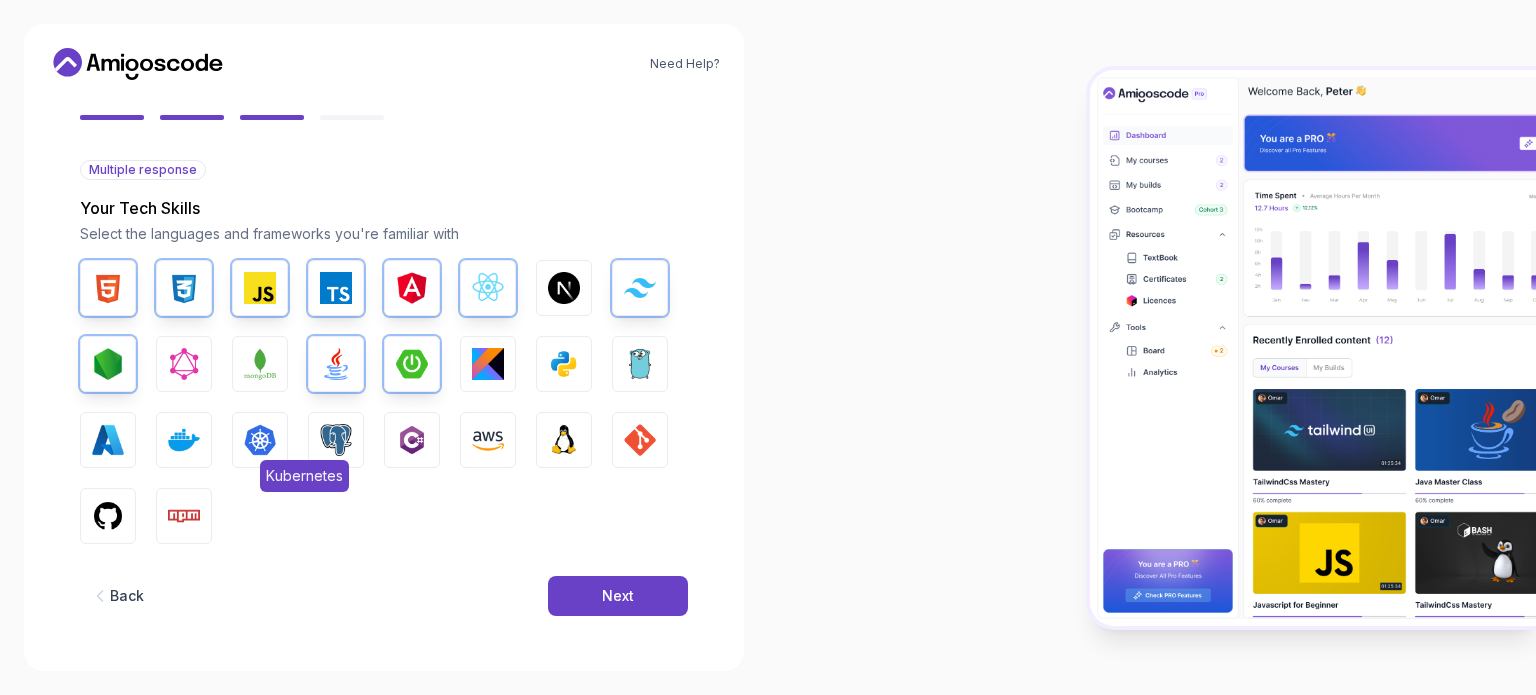 drag, startPoint x: 330, startPoint y: 447, endPoint x: 270, endPoint y: 443, distance: 60.133186 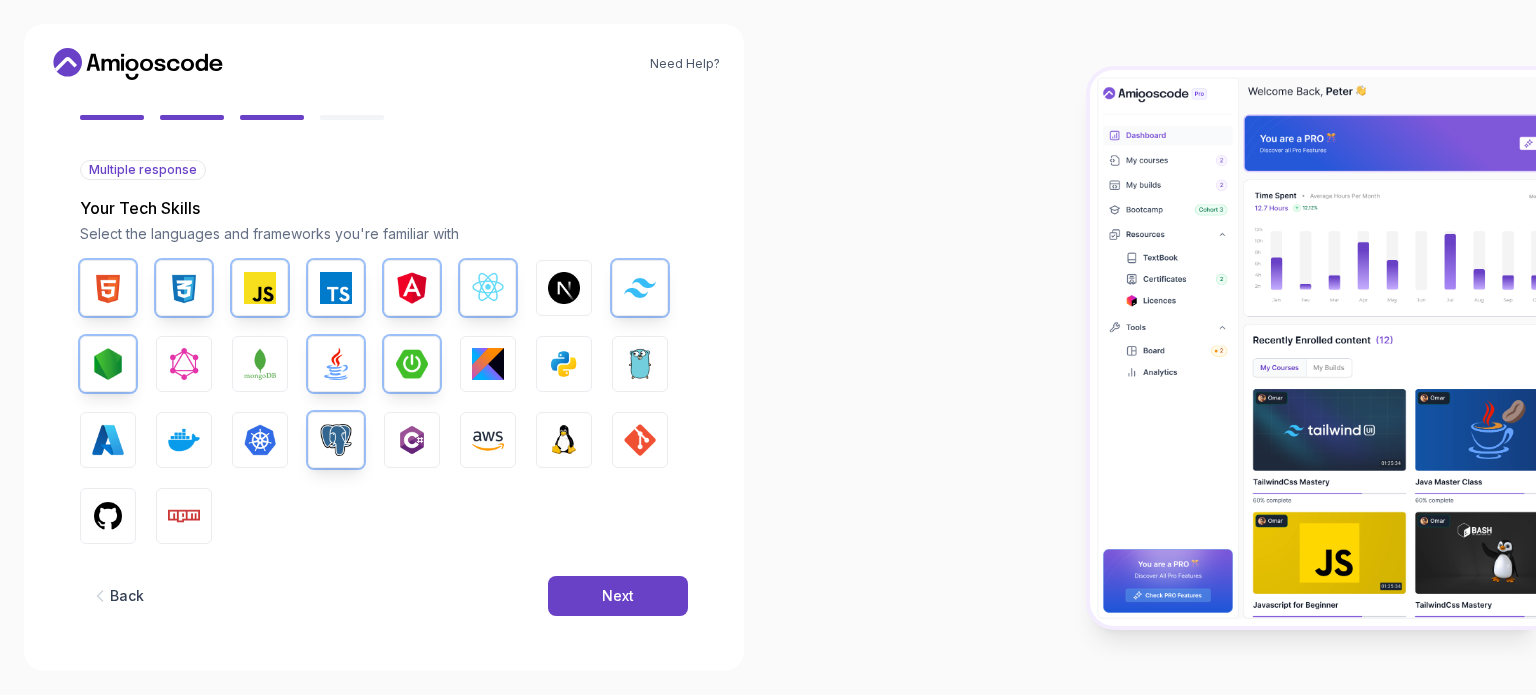 drag, startPoint x: 174, startPoint y: 443, endPoint x: 68, endPoint y: 437, distance: 106.16968 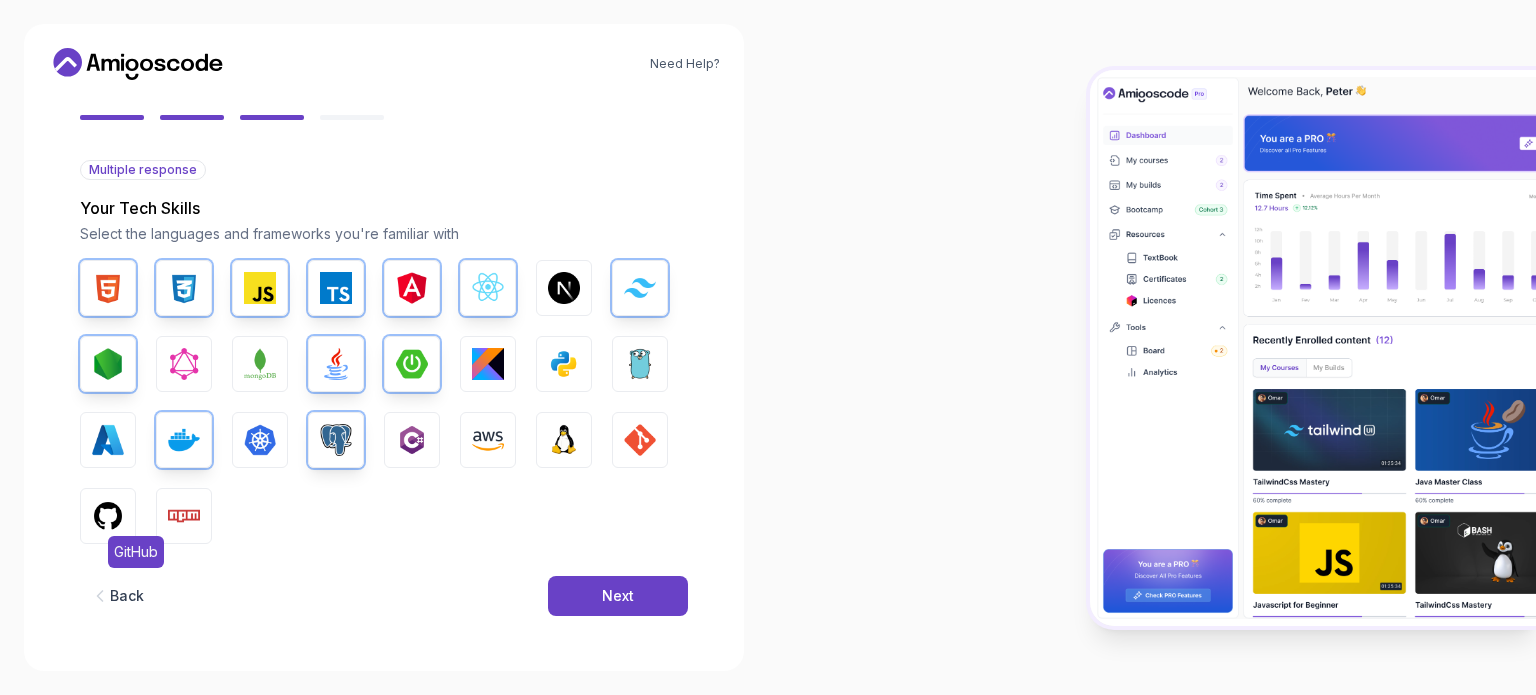 click at bounding box center (108, 516) 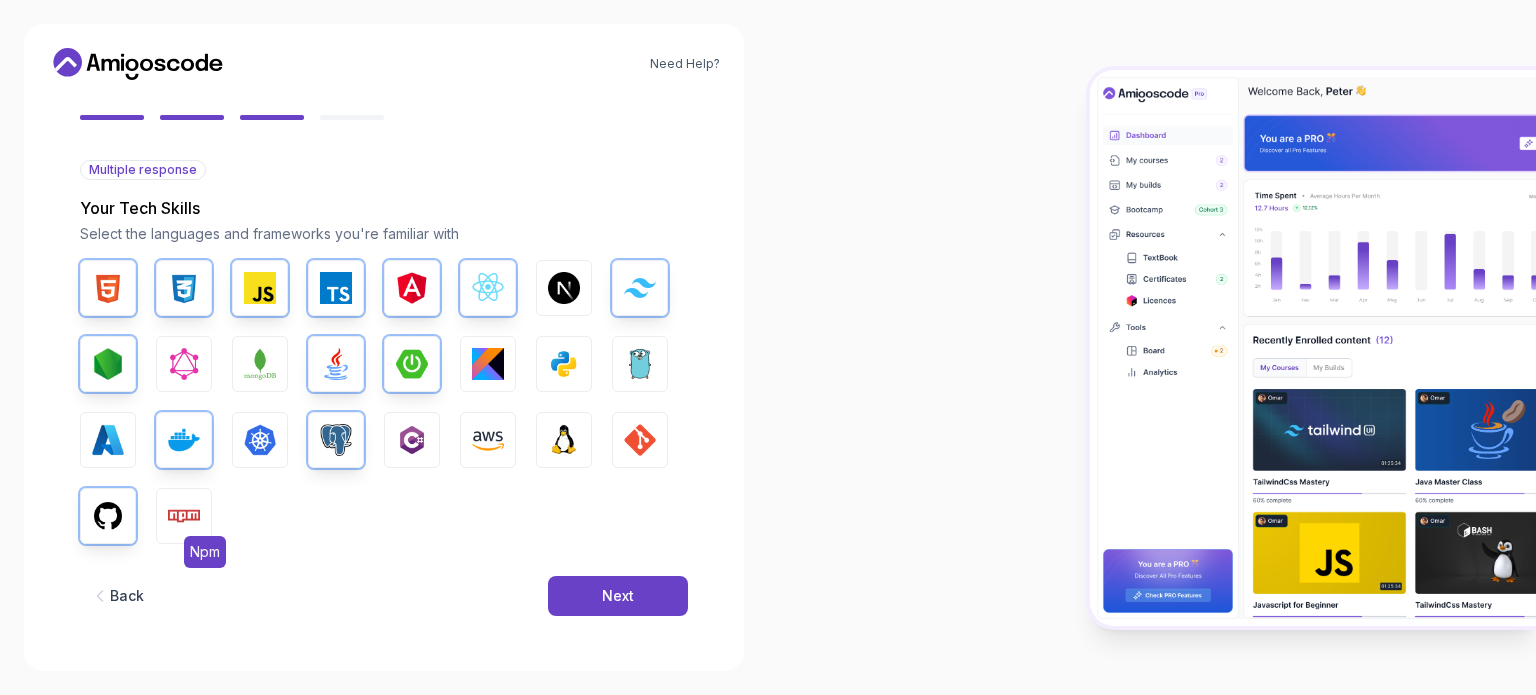 click on "Npm" at bounding box center [184, 516] 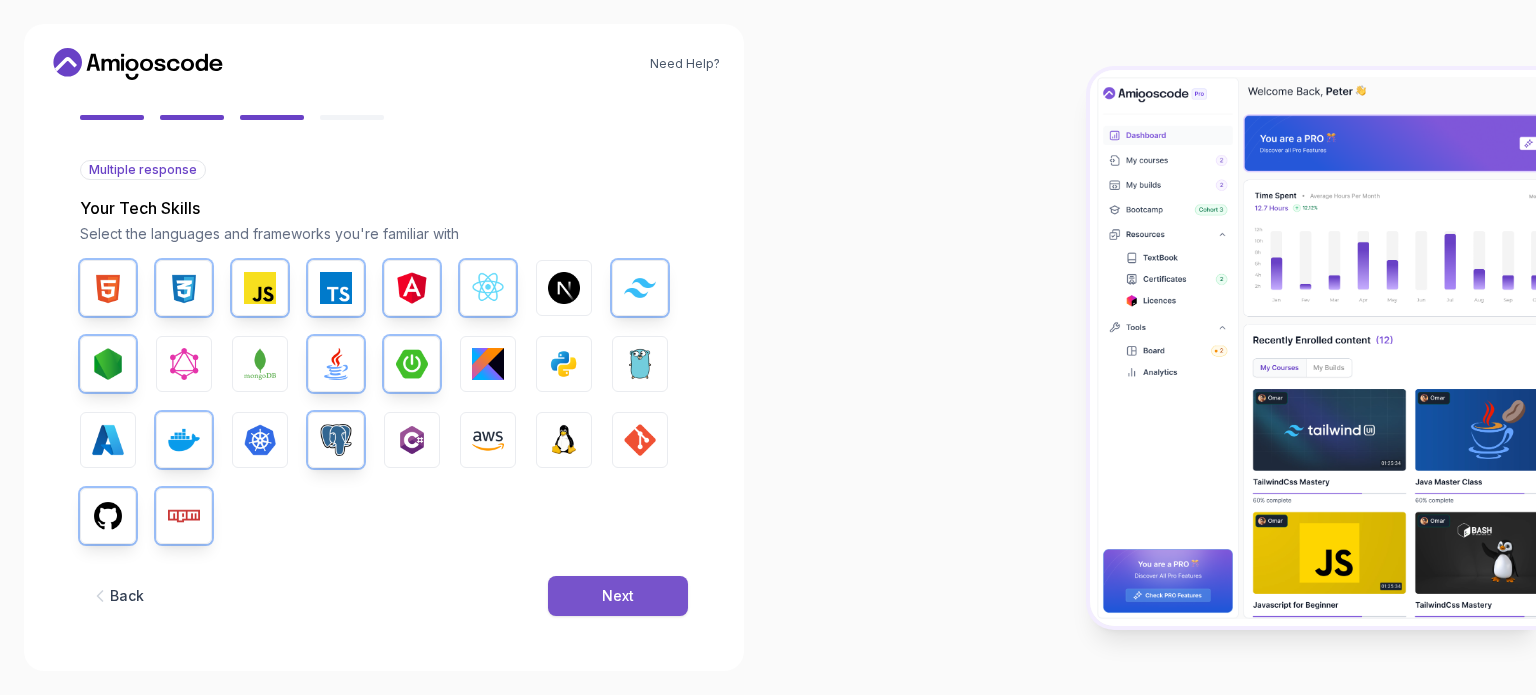 click on "Next" at bounding box center (618, 596) 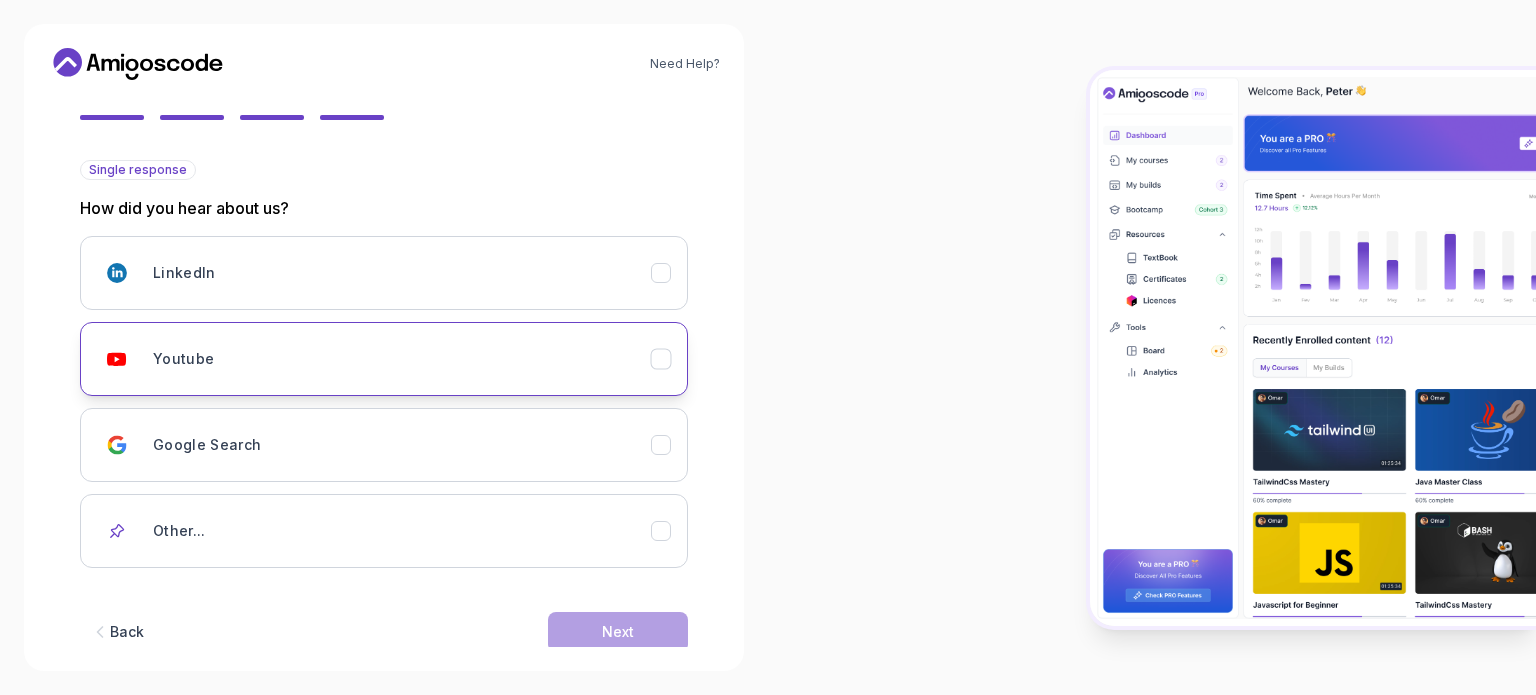 click on "Youtube" at bounding box center [384, 359] 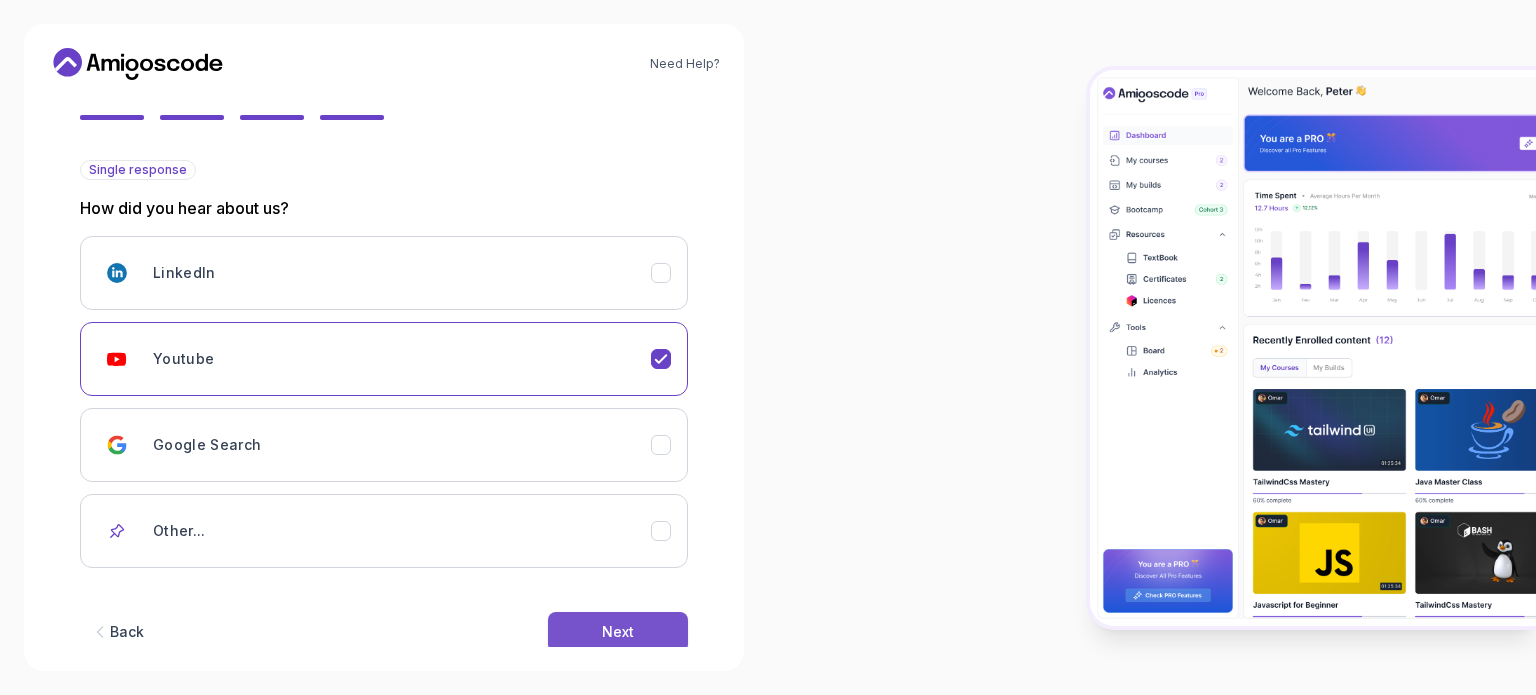 click on "Next" at bounding box center [618, 632] 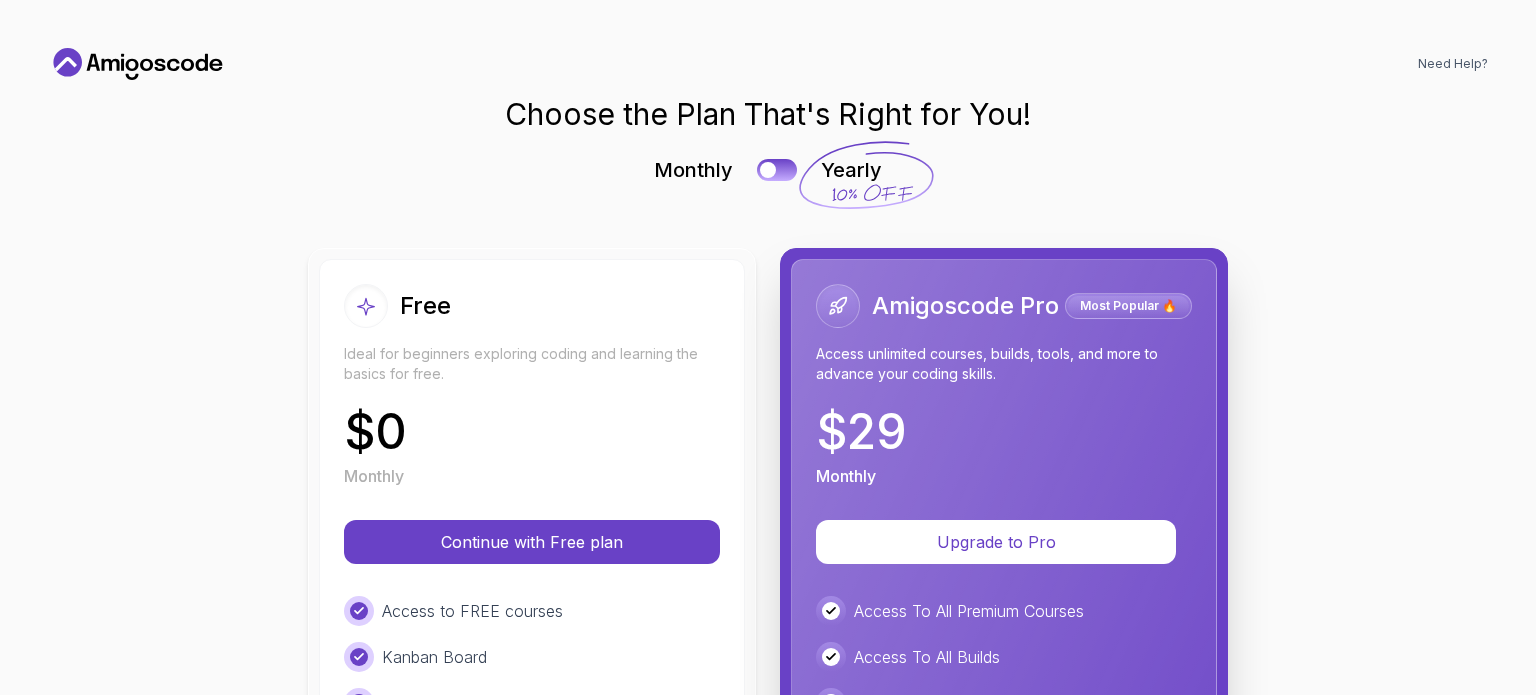 scroll, scrollTop: 0, scrollLeft: 0, axis: both 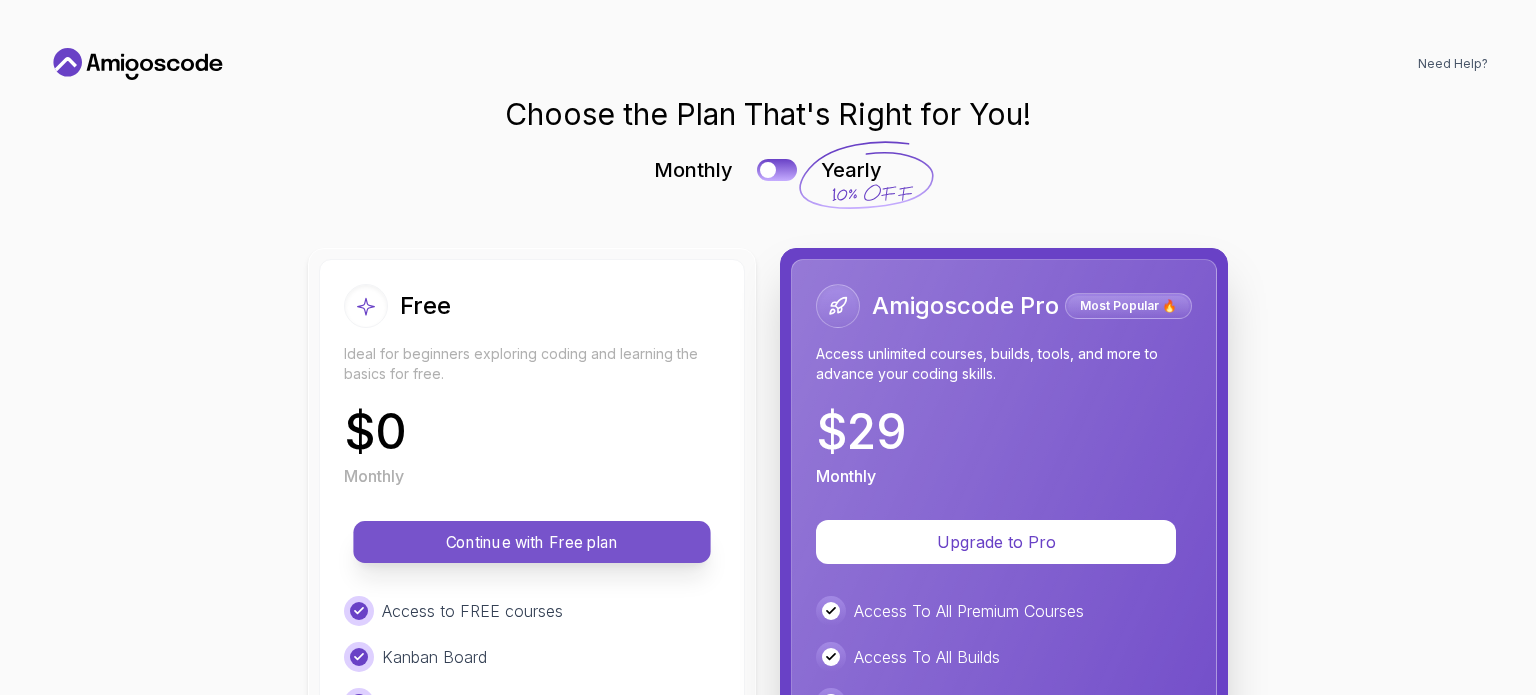 click on "Continue with Free plan" at bounding box center [531, 542] 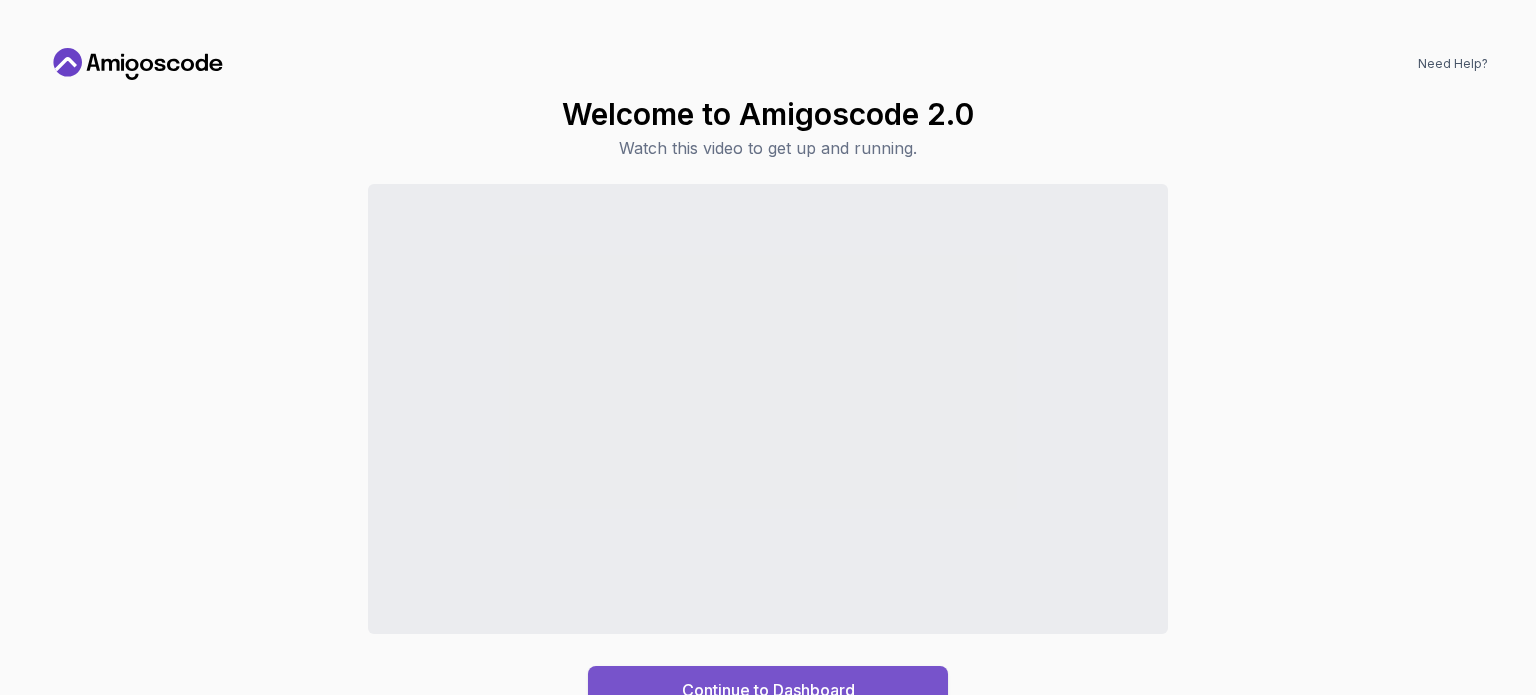 click on "Continue to Dashboard" at bounding box center [768, 690] 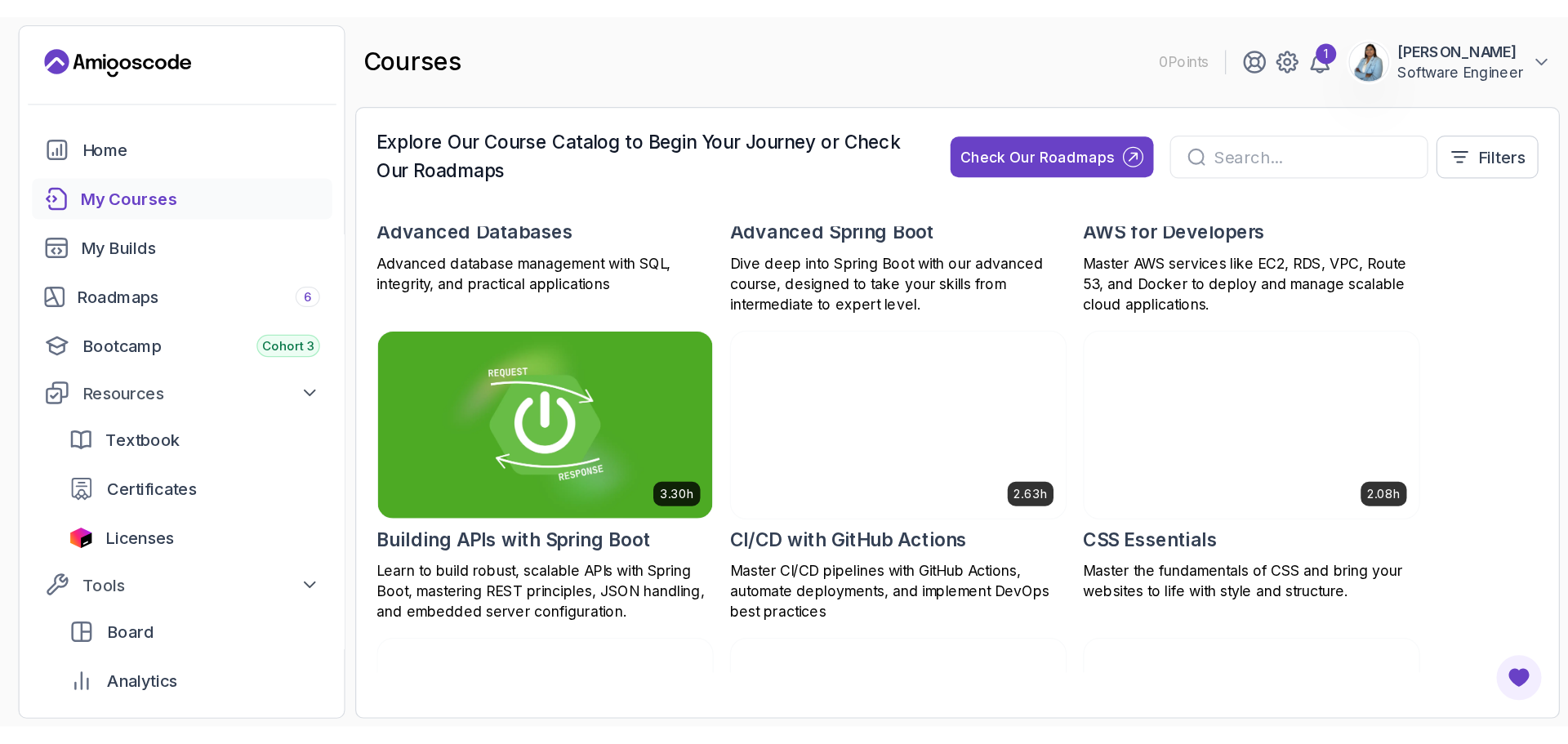 scroll, scrollTop: 0, scrollLeft: 0, axis: both 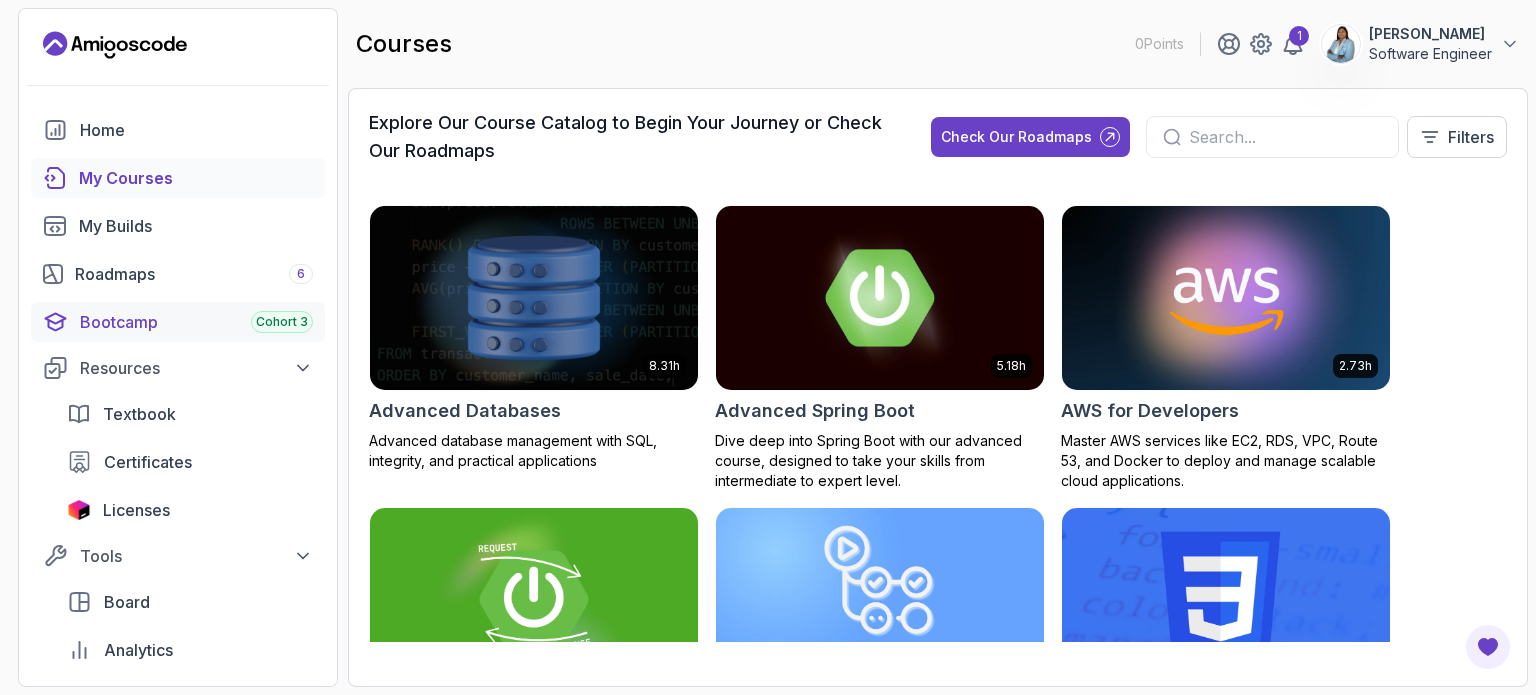click on "Bootcamp Cohort 3" at bounding box center [196, 322] 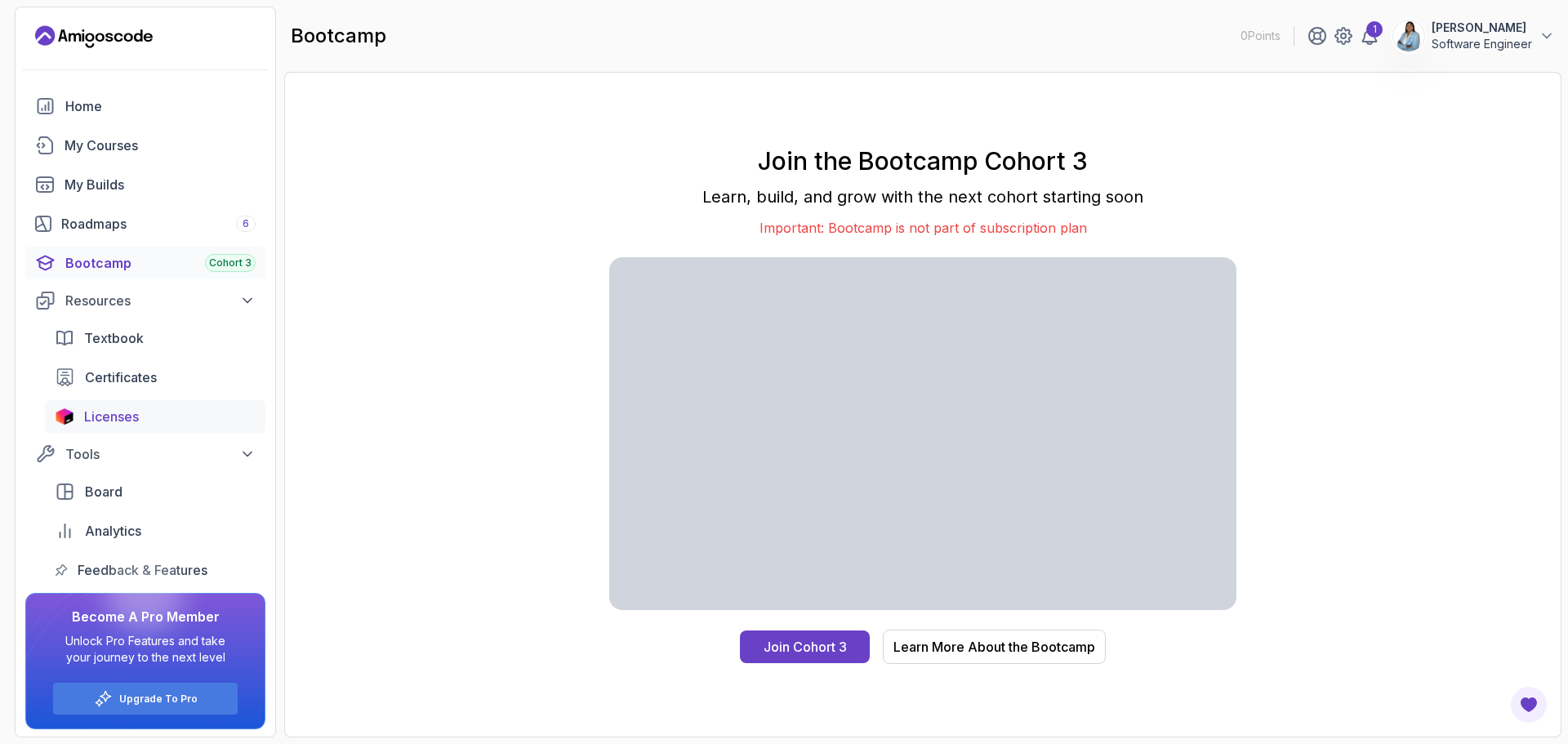 click on "Licenses" at bounding box center (111, 417) 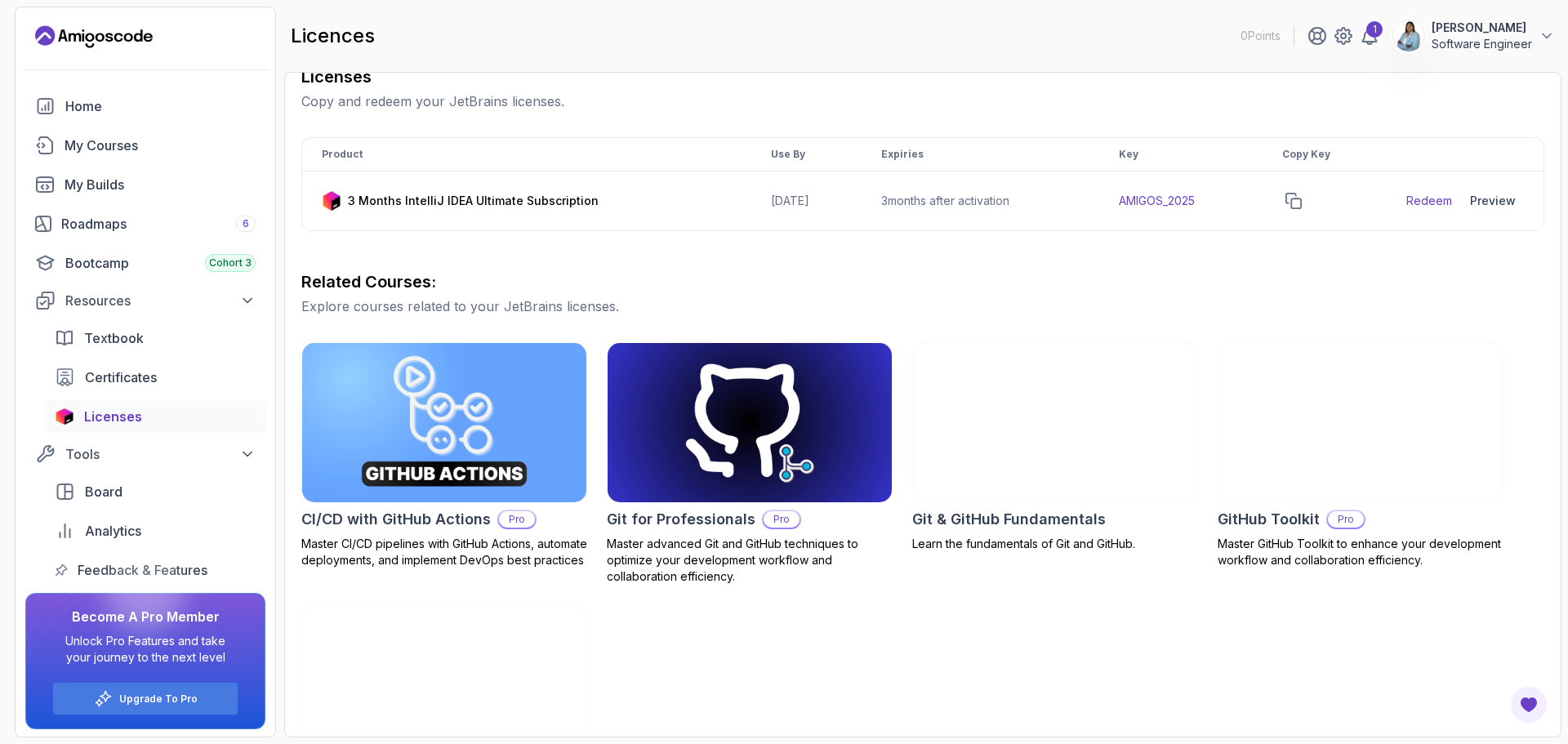 scroll, scrollTop: 163, scrollLeft: 0, axis: vertical 